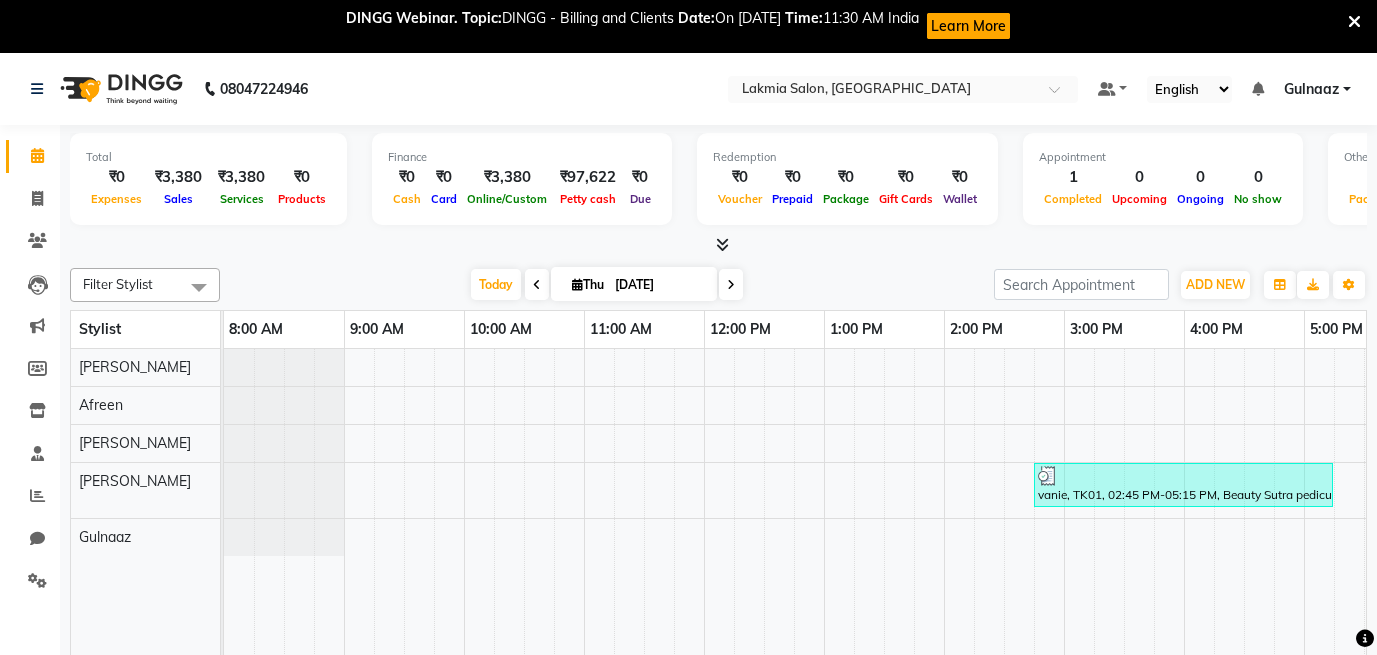 scroll, scrollTop: 53, scrollLeft: 0, axis: vertical 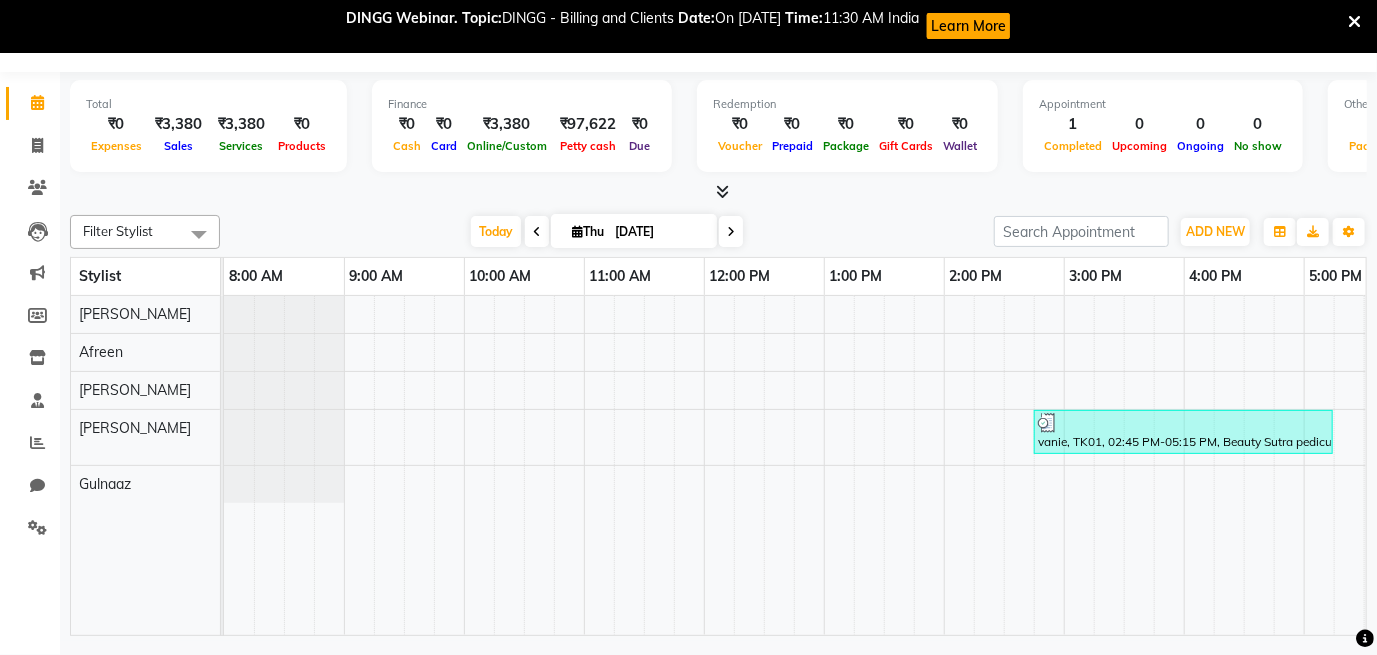 click on "vanie, TK01, 02:45 PM-05:15 PM, Beauty Sutra pedicure-1900,Face & Neck(S)-700,Full Arms / Full Legs(S)-780" at bounding box center (1004, 465) 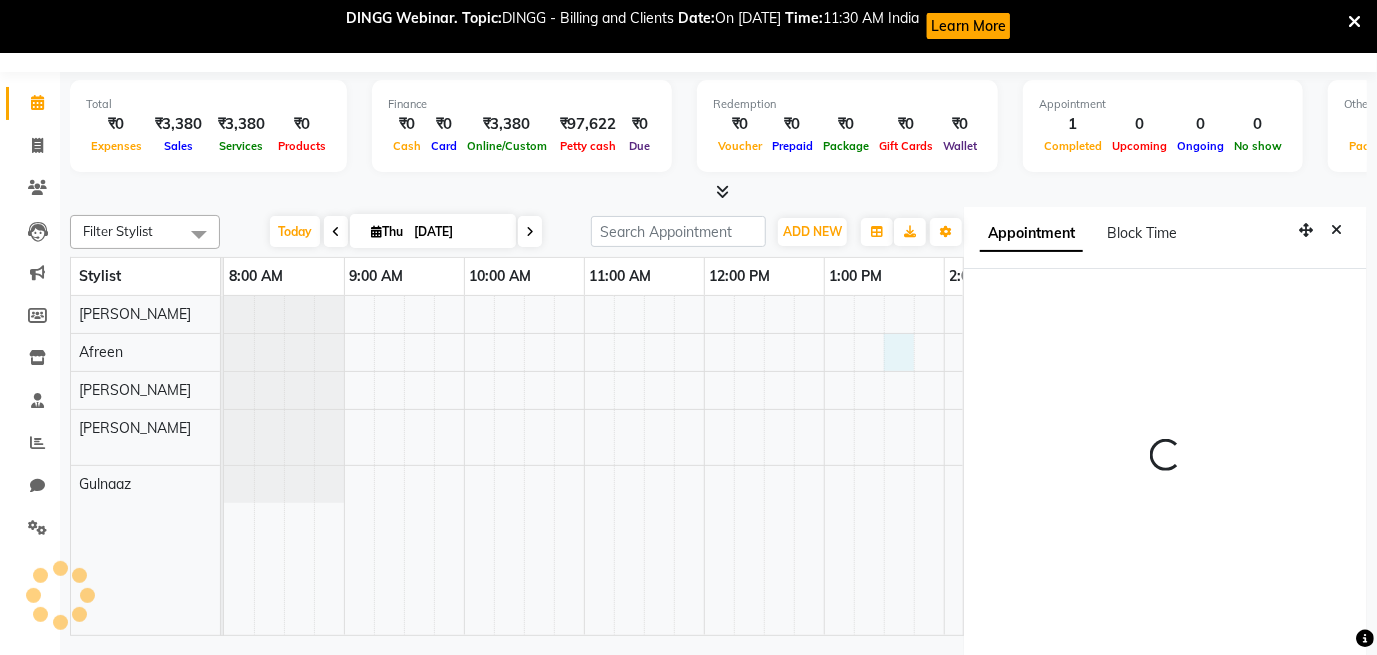 scroll, scrollTop: 62, scrollLeft: 0, axis: vertical 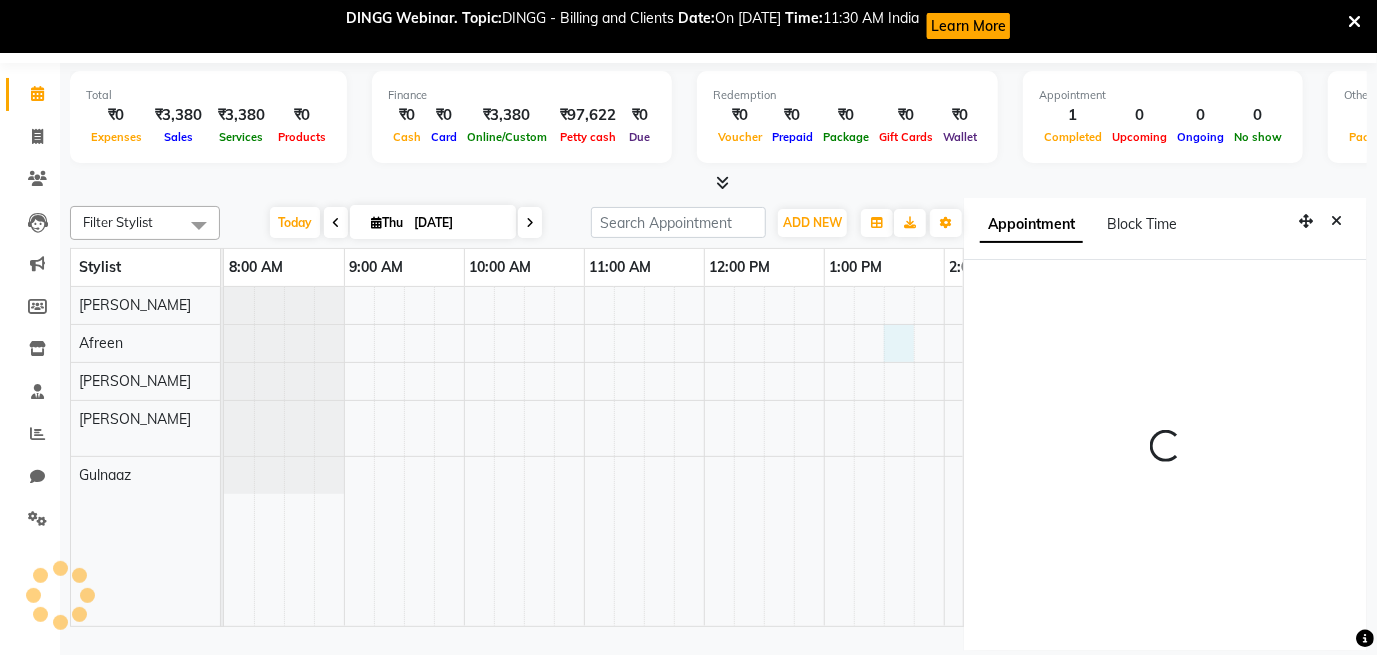 select on "810" 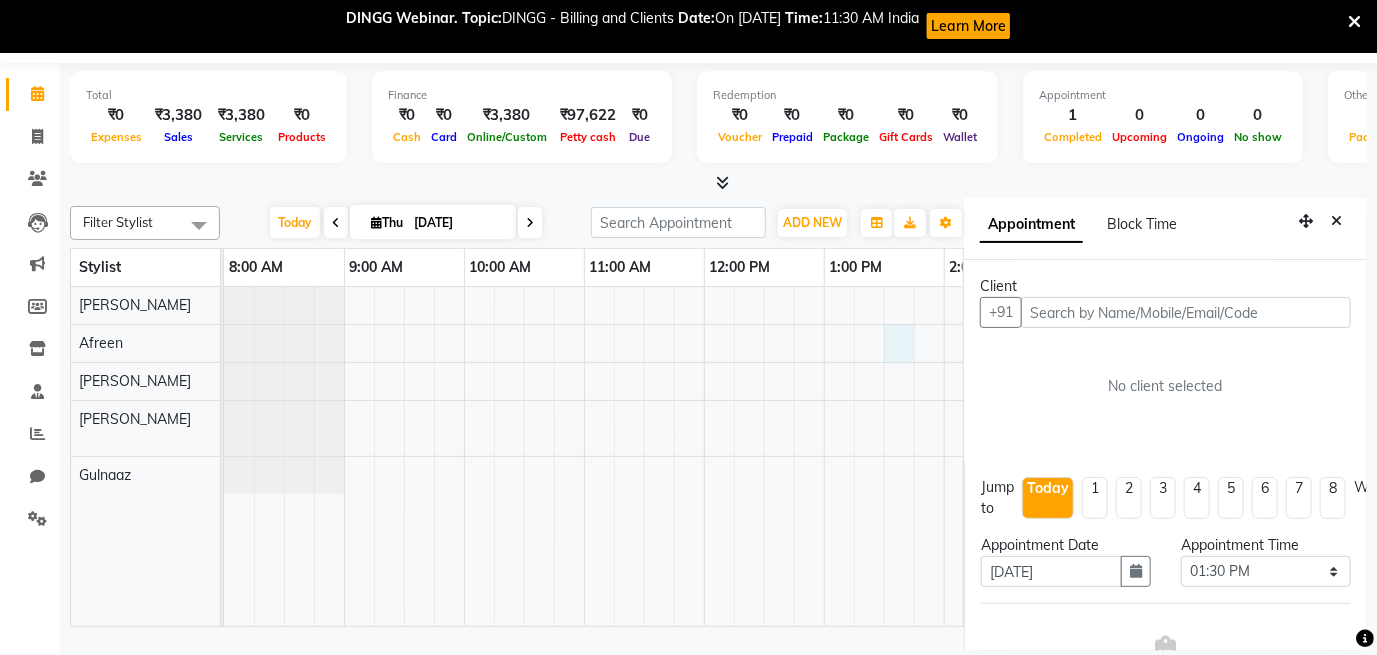 click at bounding box center [1186, 312] 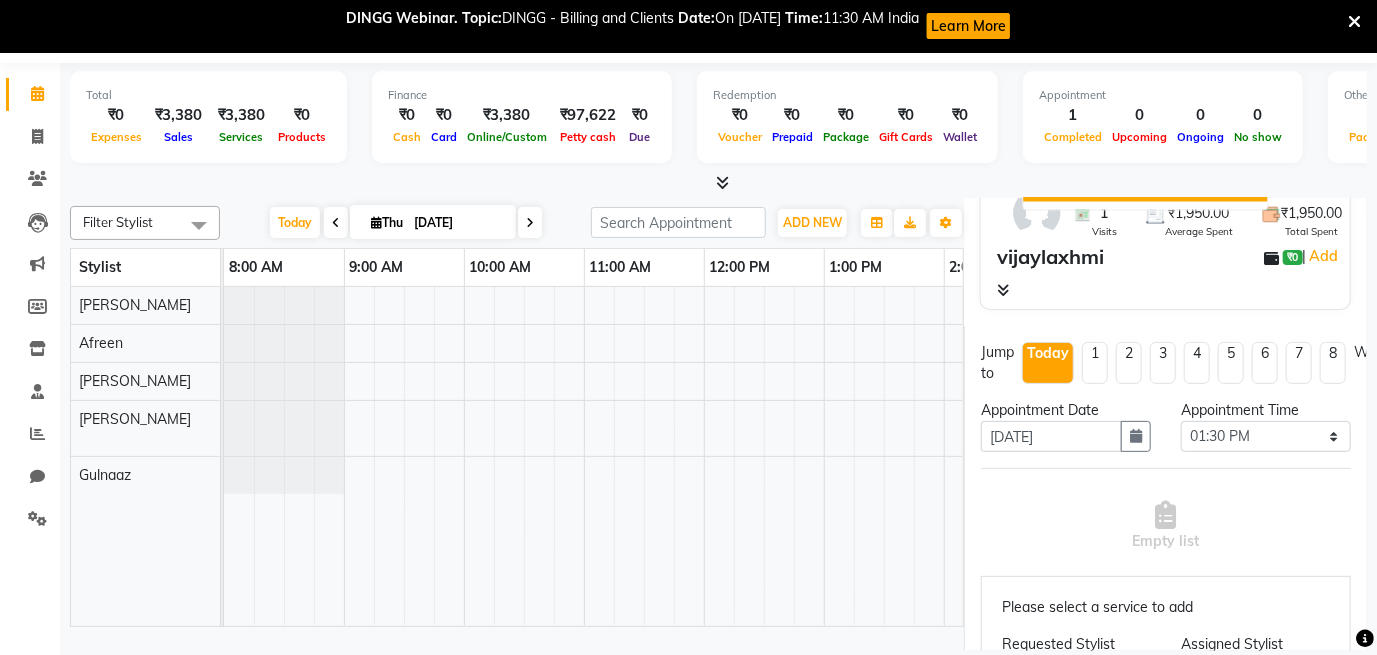 scroll, scrollTop: 171, scrollLeft: 0, axis: vertical 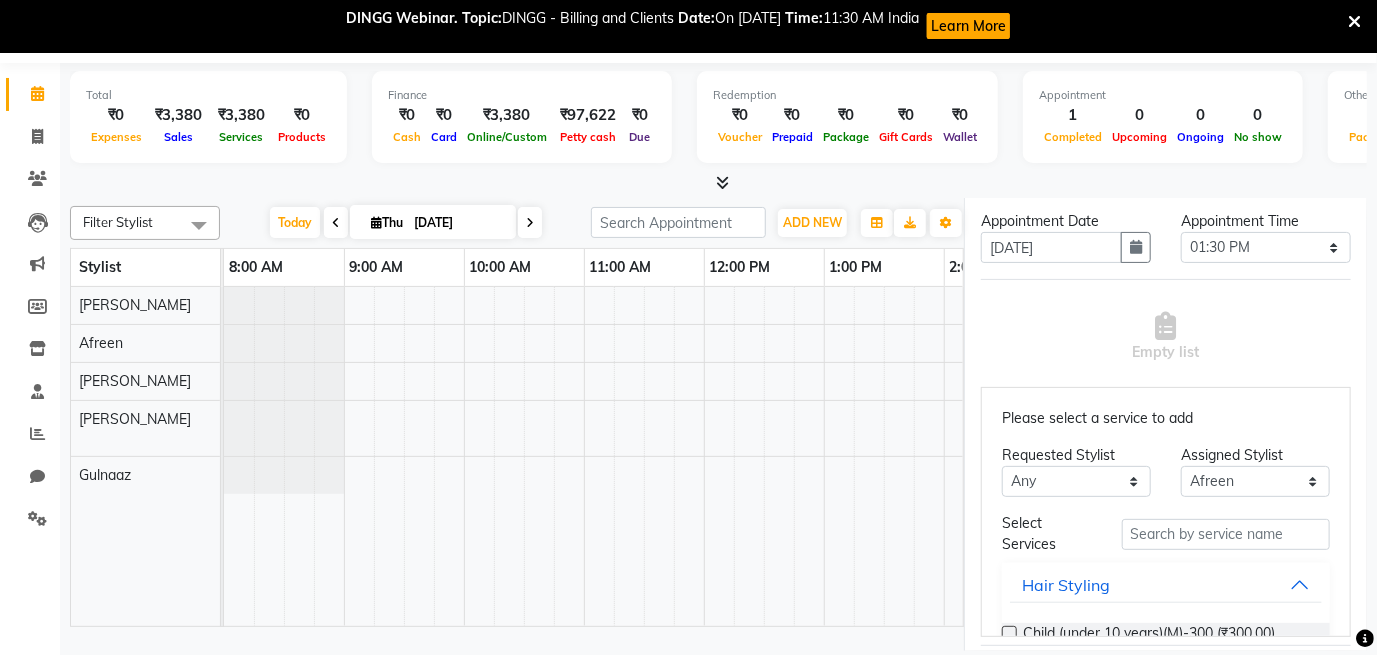 type on "9741894113" 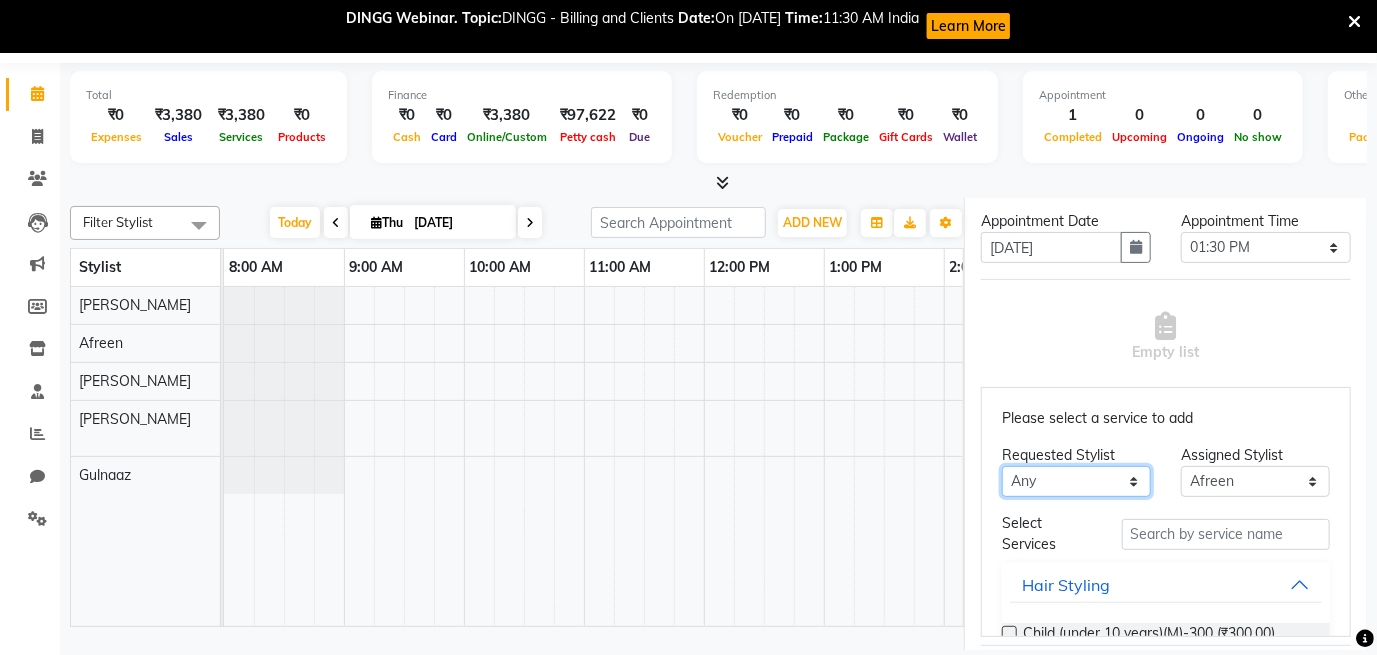 click on "Any [PERSON_NAME] Gulnaaz [PERSON_NAME]" at bounding box center (1076, 481) 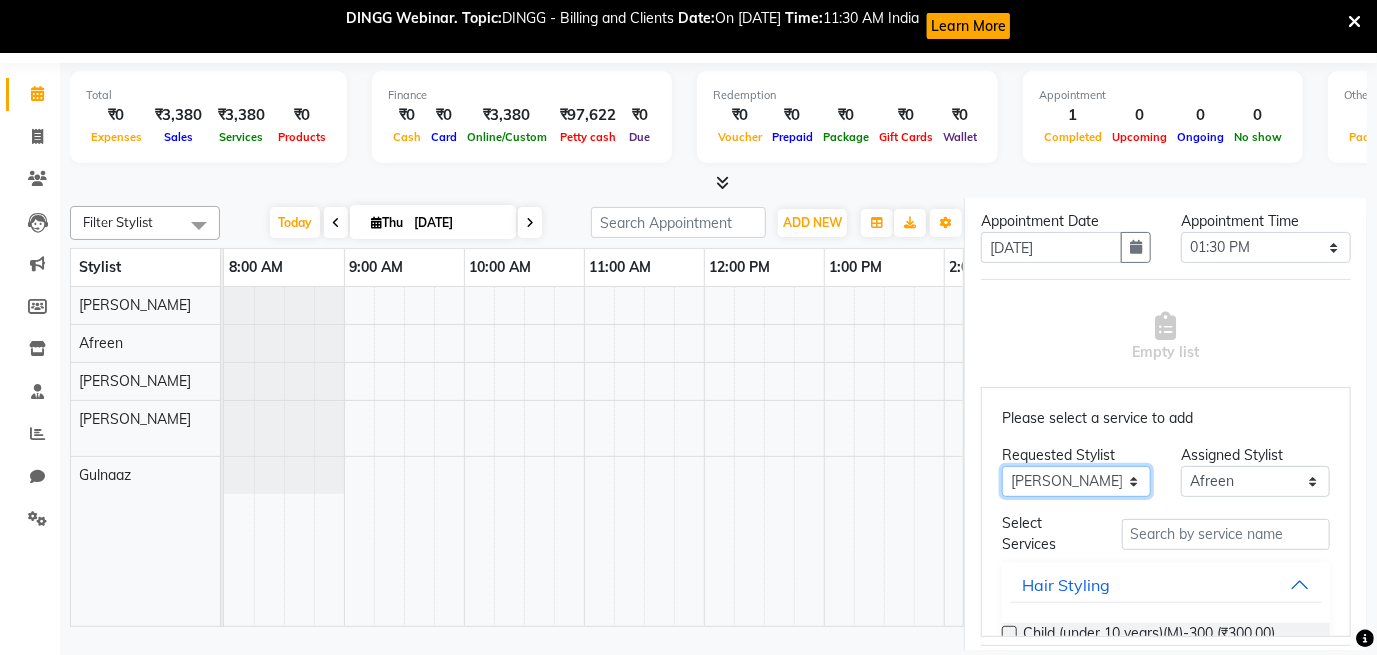 click on "Any [PERSON_NAME] Gulnaaz [PERSON_NAME]" at bounding box center [1076, 481] 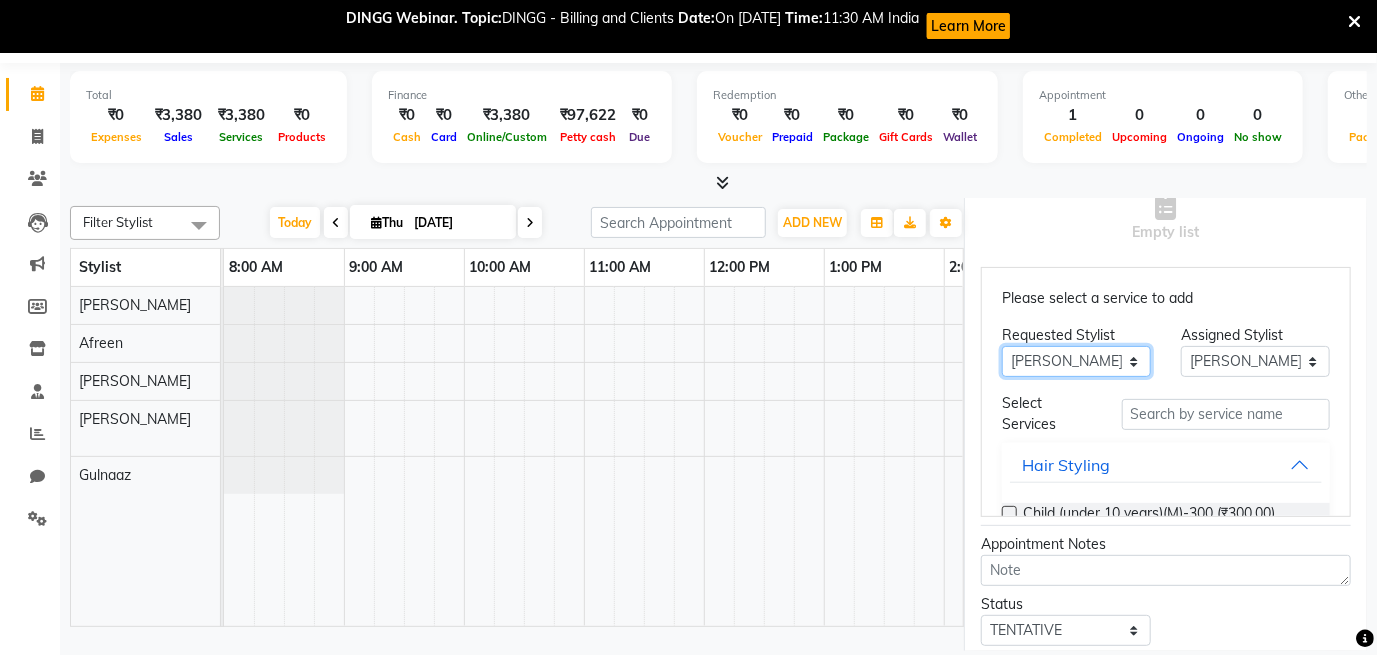 scroll, scrollTop: 480, scrollLeft: 0, axis: vertical 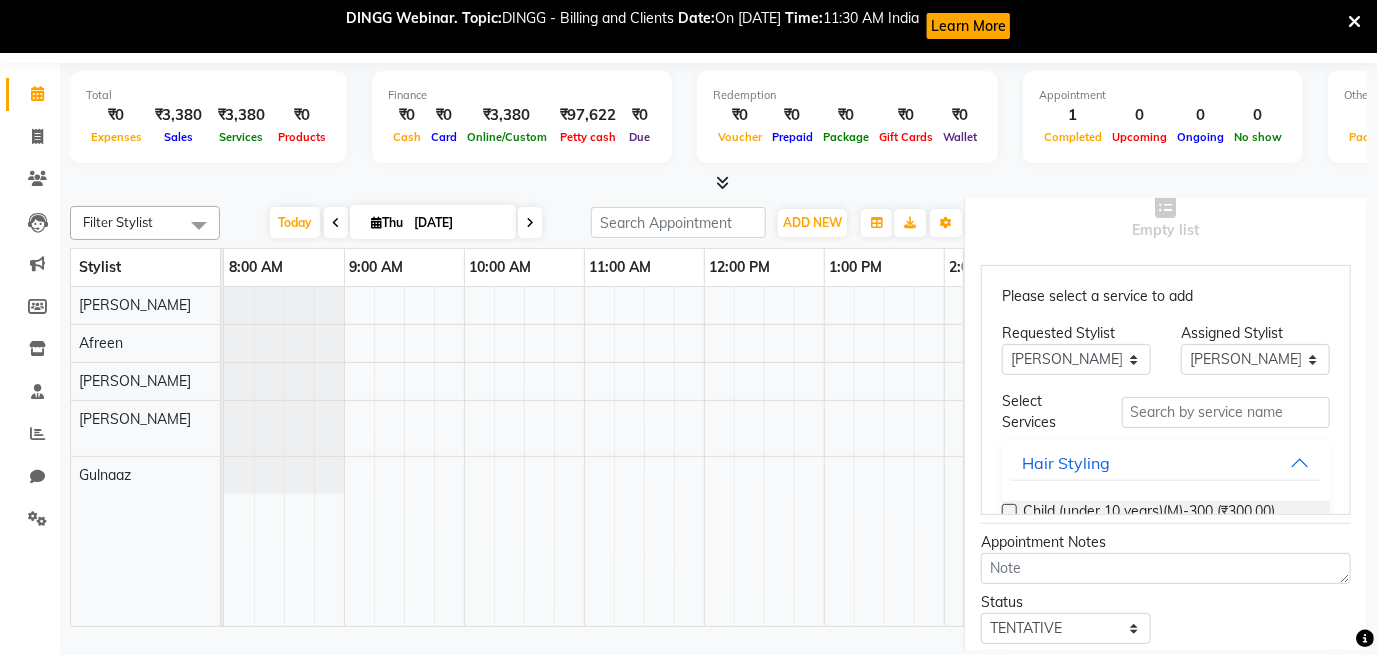 click on "Please select a service to add Requested Stylist Any [PERSON_NAME] Gulnaaz [PERSON_NAME]  Assigned Stylist Select [PERSON_NAME] Gulnaaz [PERSON_NAME]  Select Services    Hair Styling Child (under 10 years)(M)-300 (₹300.00) Customized hair cuts for kids(M)-350 (₹350.00) Fringe / Bangs(M)-200 (₹200.00) Trimming(M)-200 (₹200.00)    Basic Cuts    Hair Wash & Blow Dry    Pre-Lightening    Highlights    Oxidizing Colors    Natural Hair Color    Spirit Color    Texturing & Smoothing    Head Massage    Hair Spa & Treatments    Flavored Waxing    Cartridge Flavored Waxing    Rica Argan Oil Waxing    Peel of Waxing    Threading    Bleach    Detan    Clean Up    Facial    Luxury Facials    Hydra Facial    Add On Mask    Hands & Feet    Nail Maintenance" at bounding box center [1166, 390] 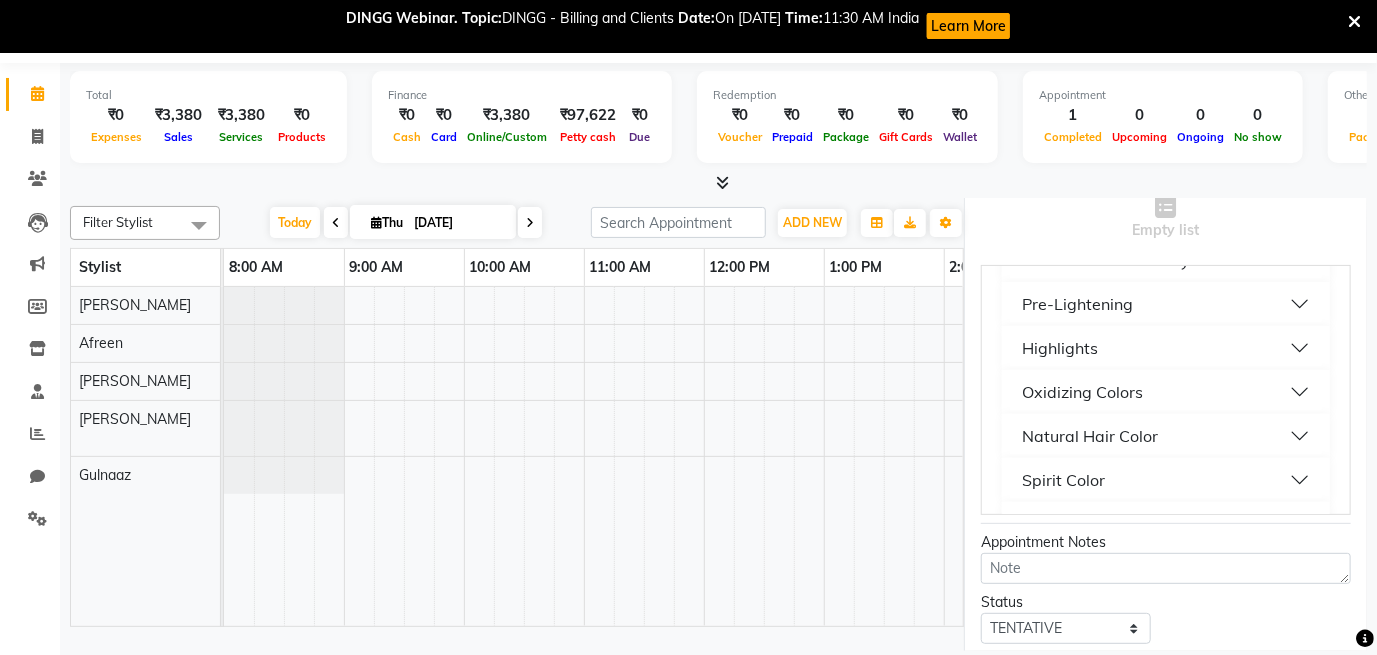 scroll, scrollTop: 480, scrollLeft: 0, axis: vertical 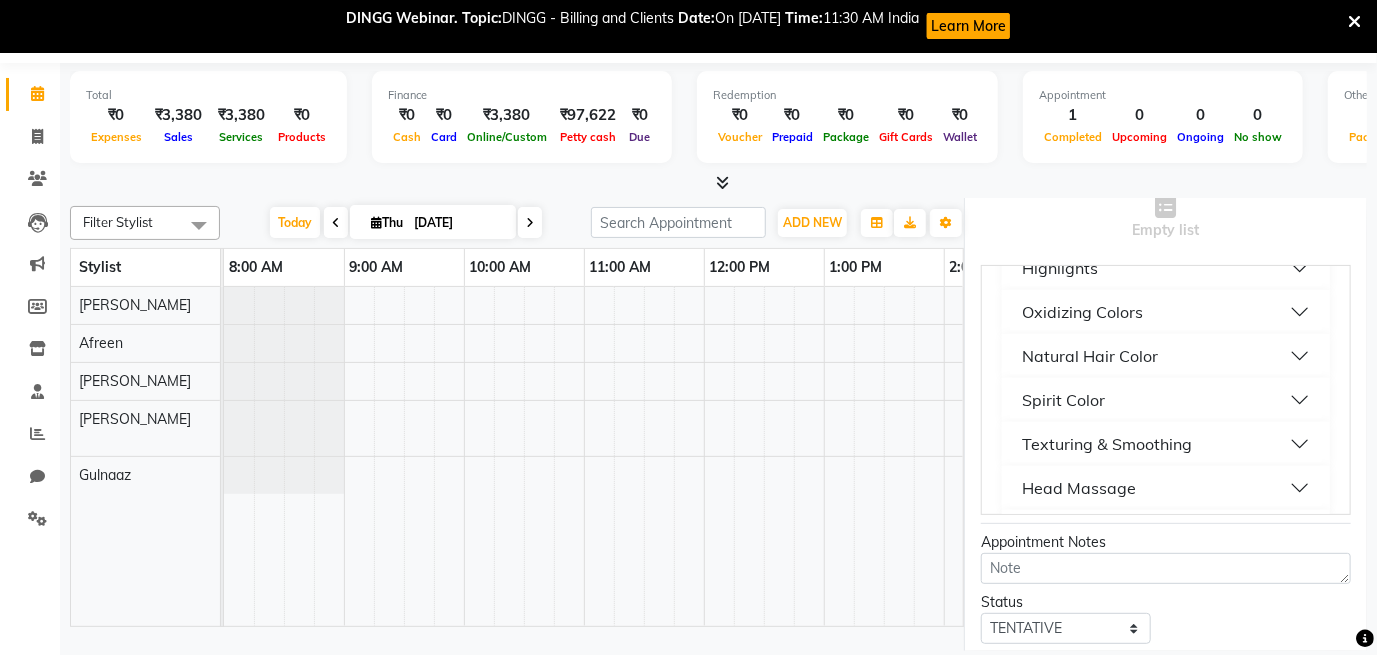 click on "Head Massage" at bounding box center [1166, 488] 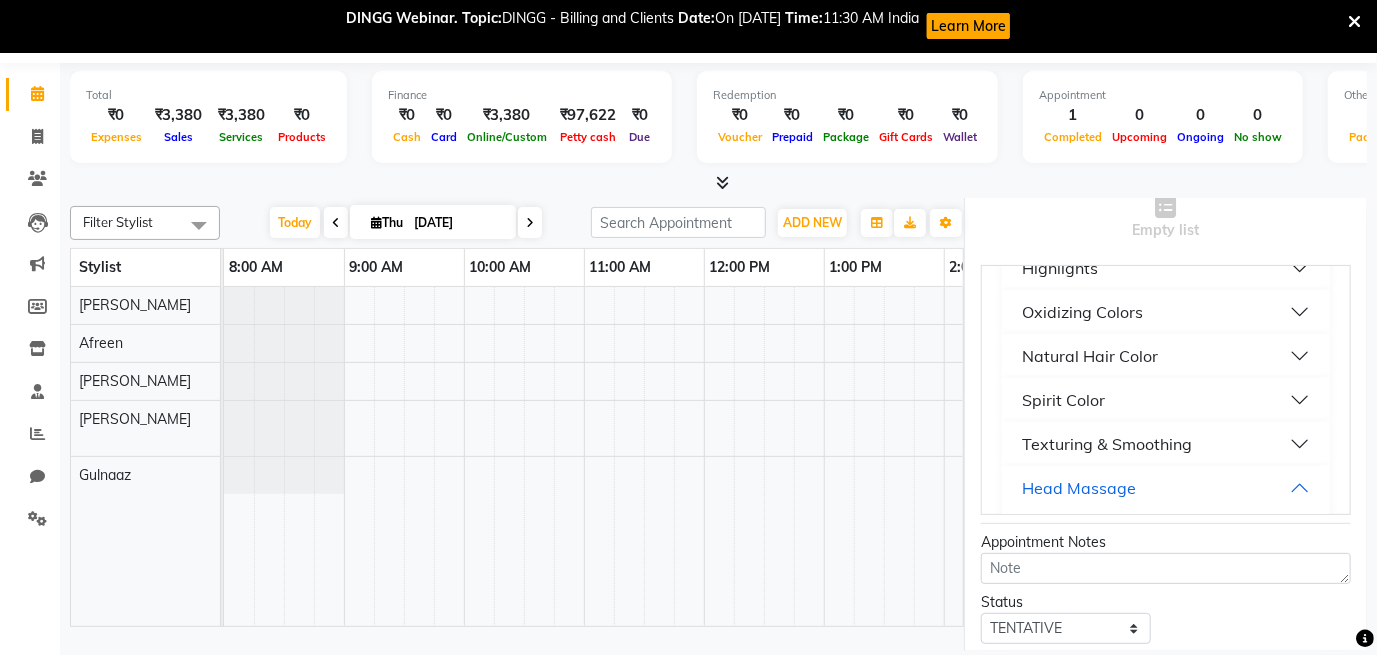click on "Head Massage" at bounding box center (1166, 488) 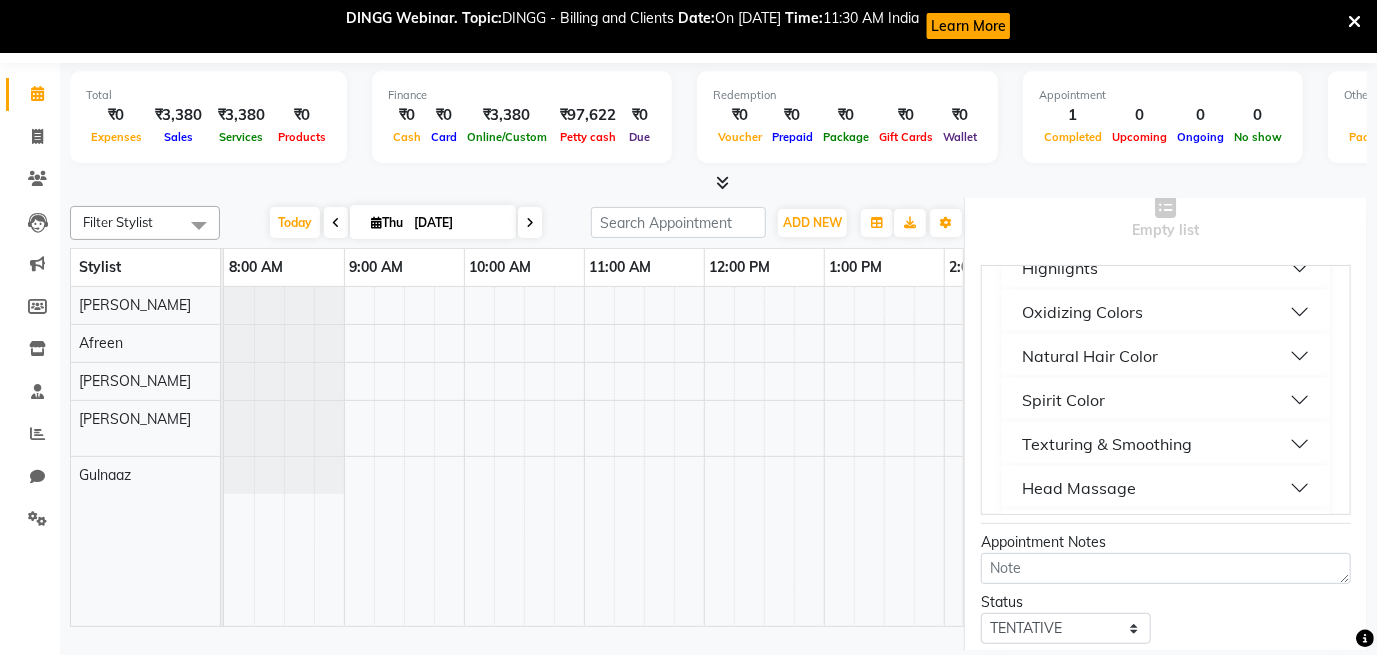 click on "Head Massage" at bounding box center (1166, 488) 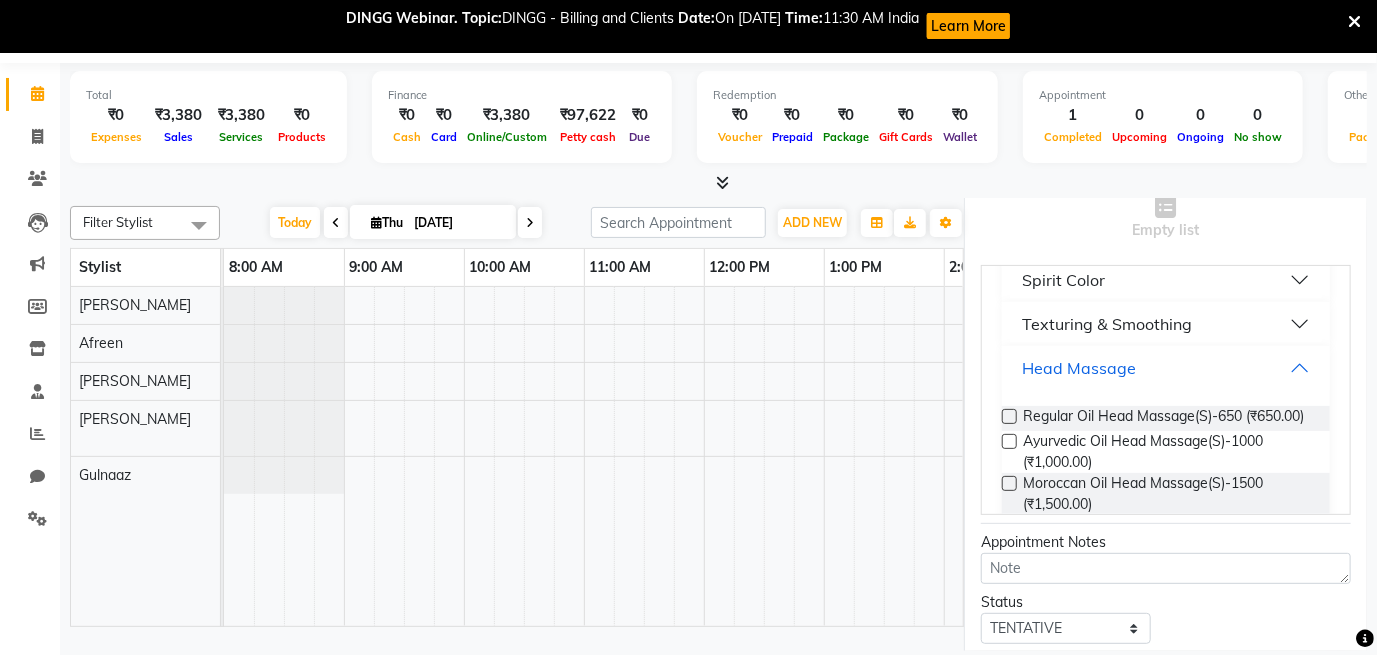 scroll, scrollTop: 680, scrollLeft: 0, axis: vertical 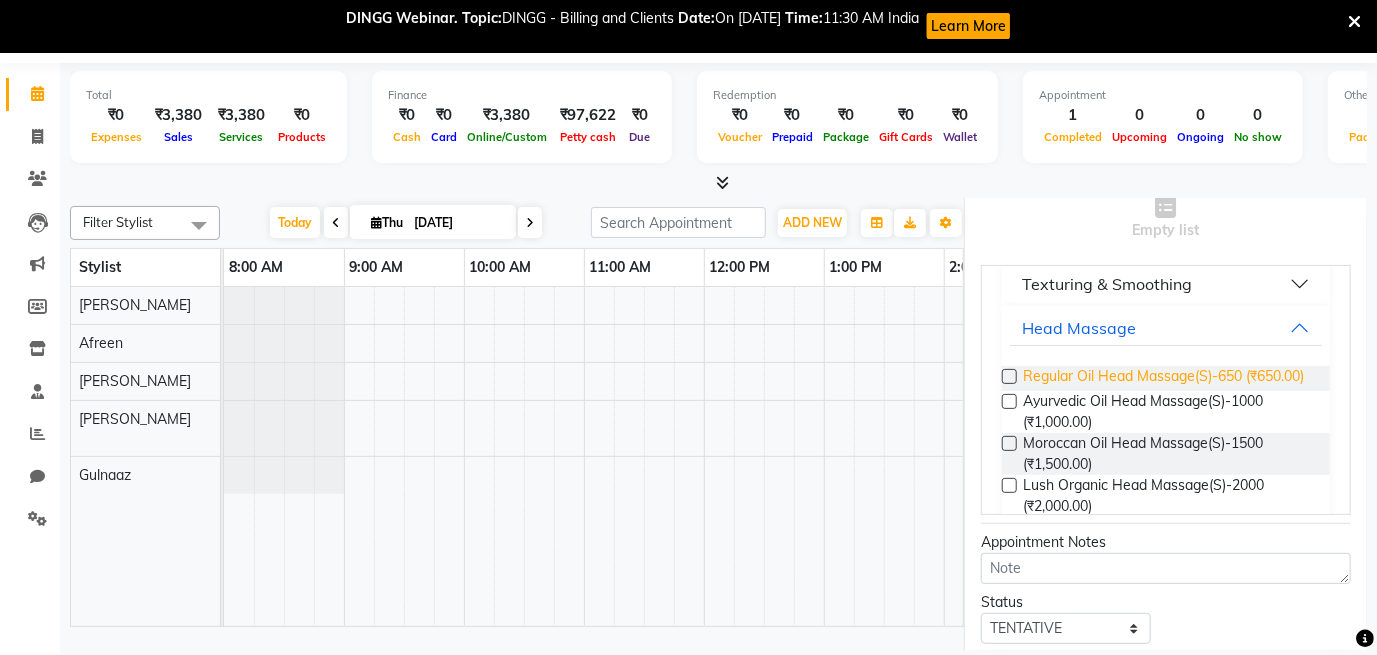 click on "Regular Oil Head Massage(S)-650 (₹650.00)" at bounding box center [1163, 378] 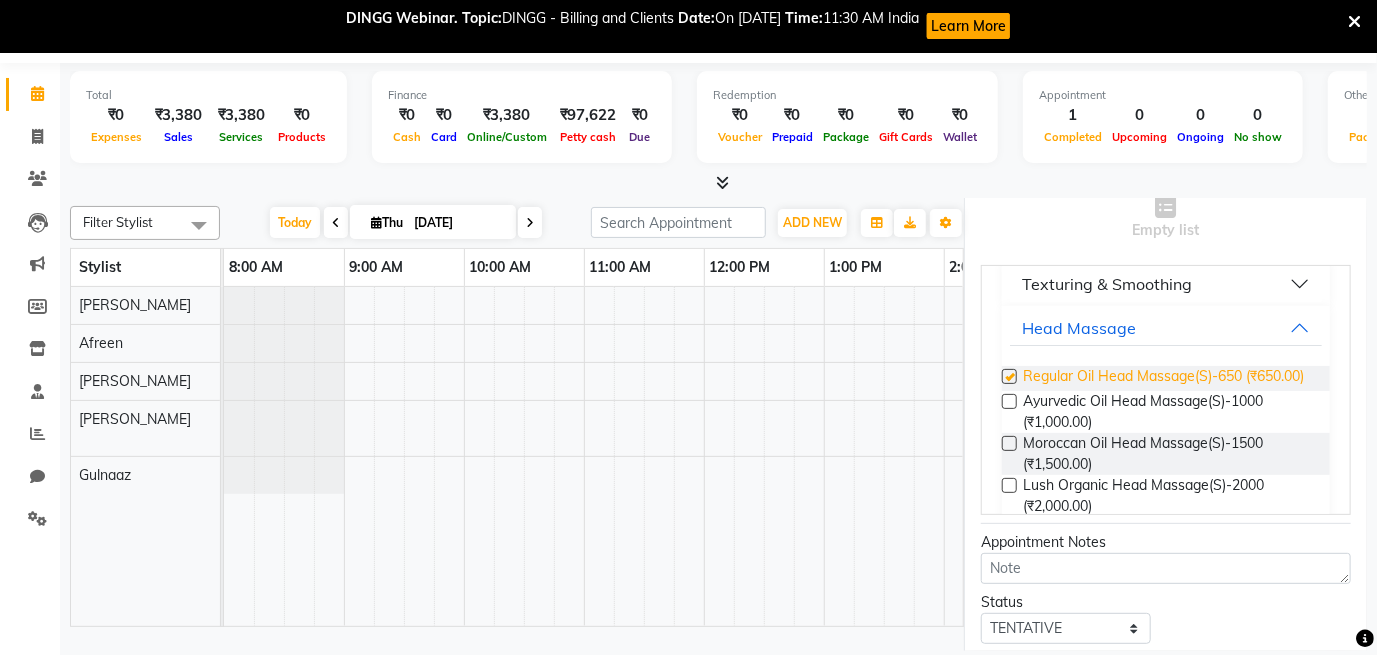 scroll, scrollTop: 436, scrollLeft: 0, axis: vertical 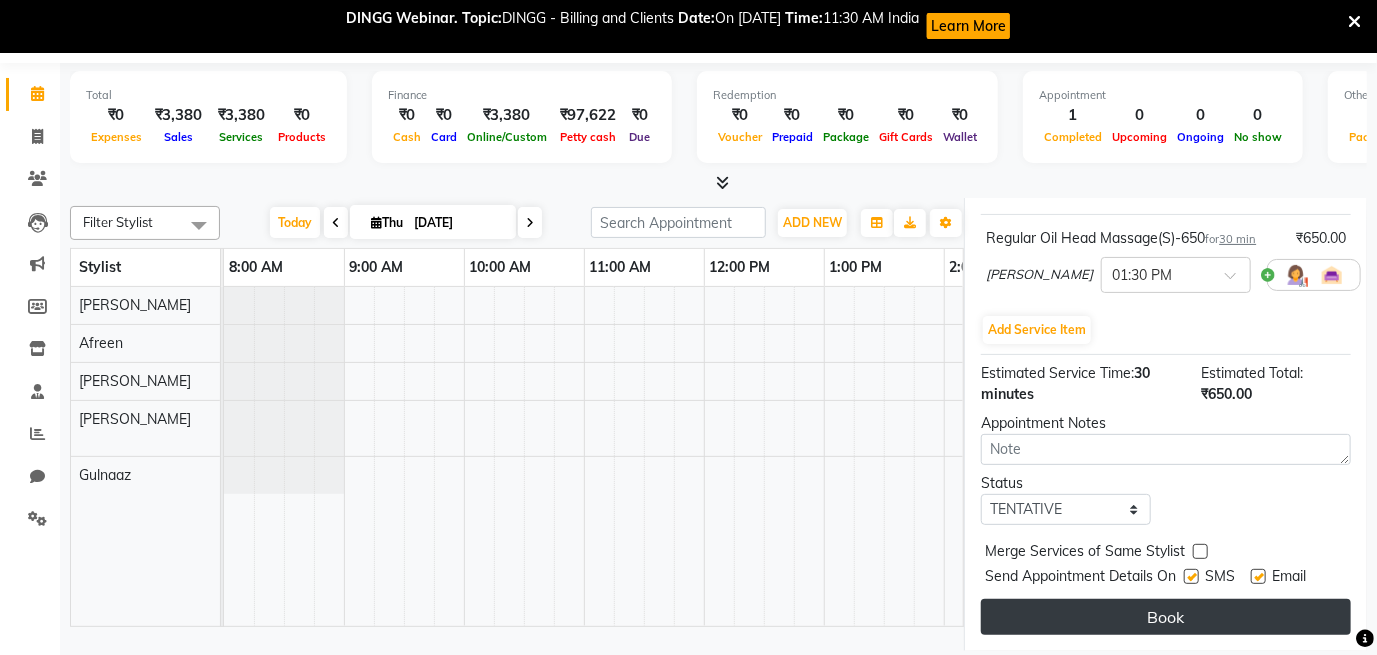 click on "Book" at bounding box center (1166, 617) 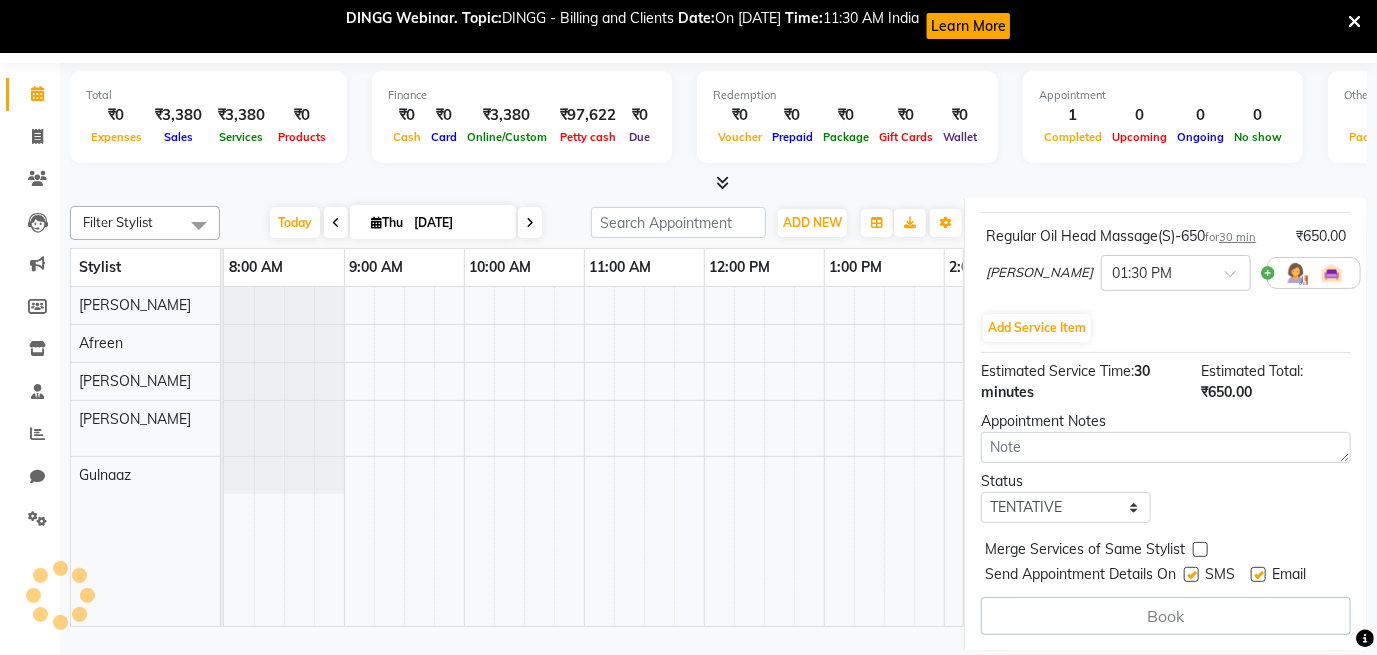 select on "79310" 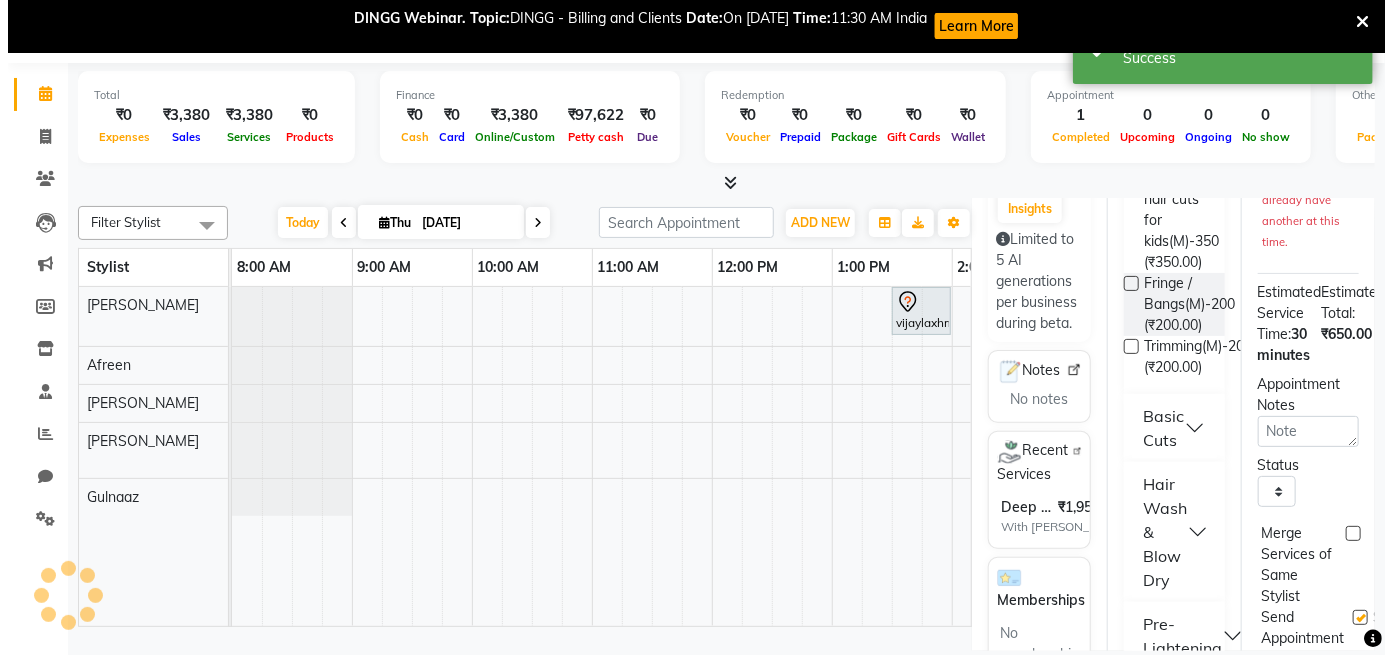 scroll, scrollTop: 0, scrollLeft: 0, axis: both 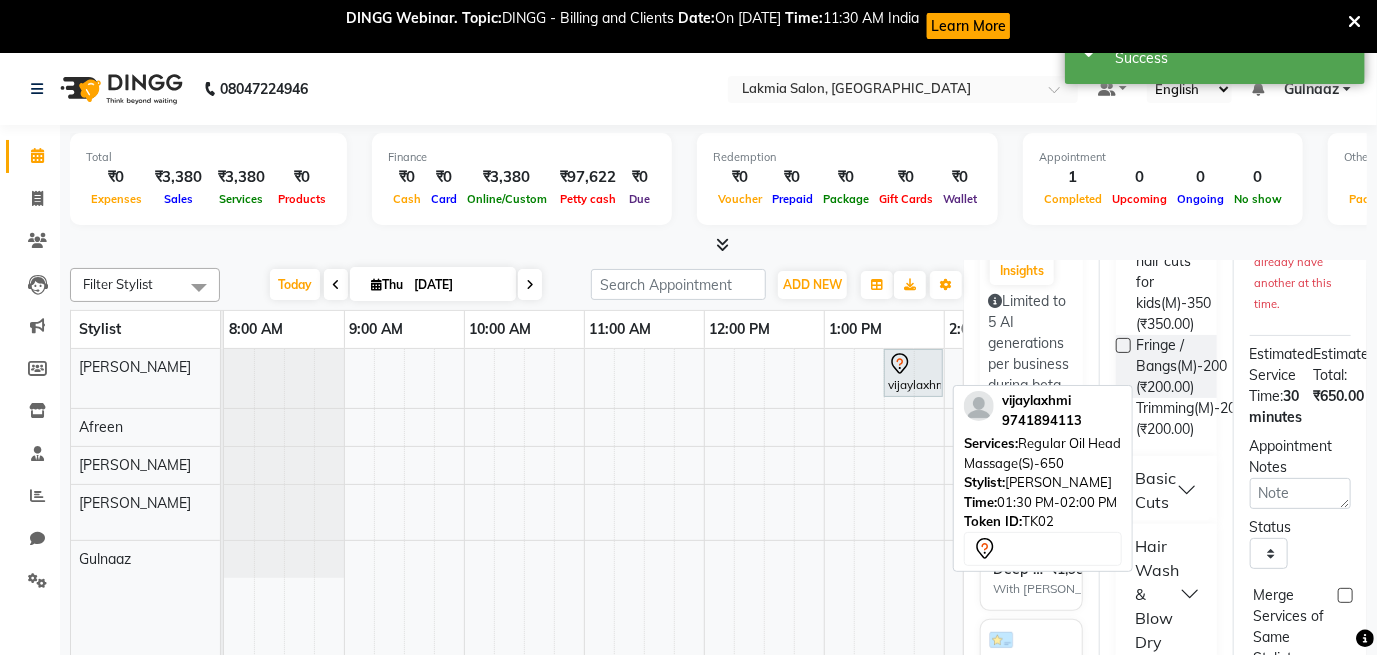 click on "vijaylaxhmi, TK02, 01:30 PM-02:00 PM, Regular Oil Head Massage(S)-650" at bounding box center [913, 373] 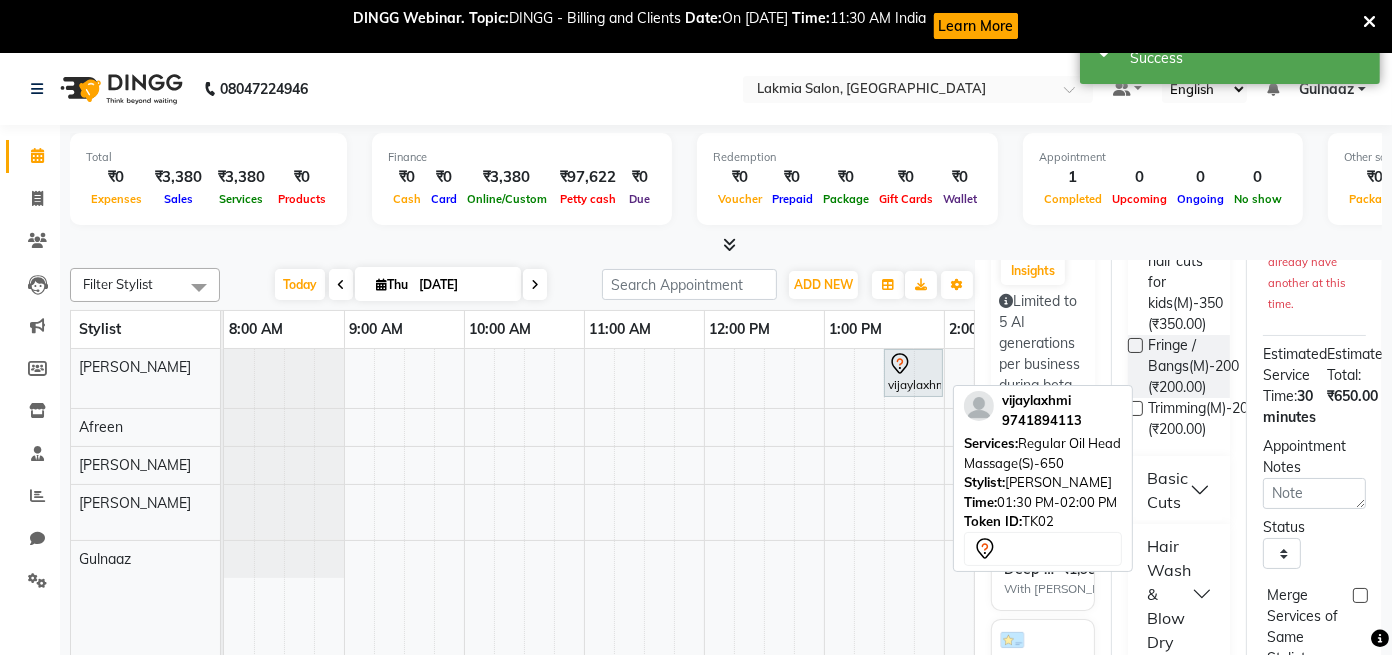 select on "7" 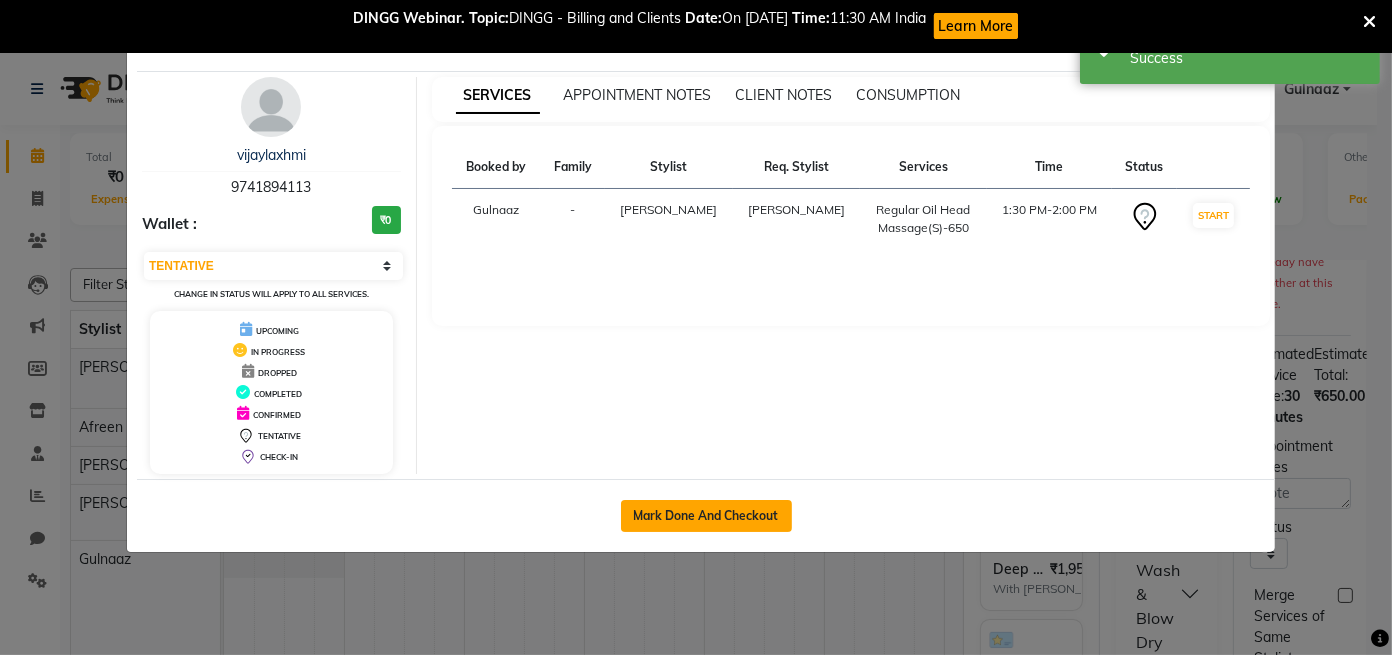 click on "Mark Done And Checkout" 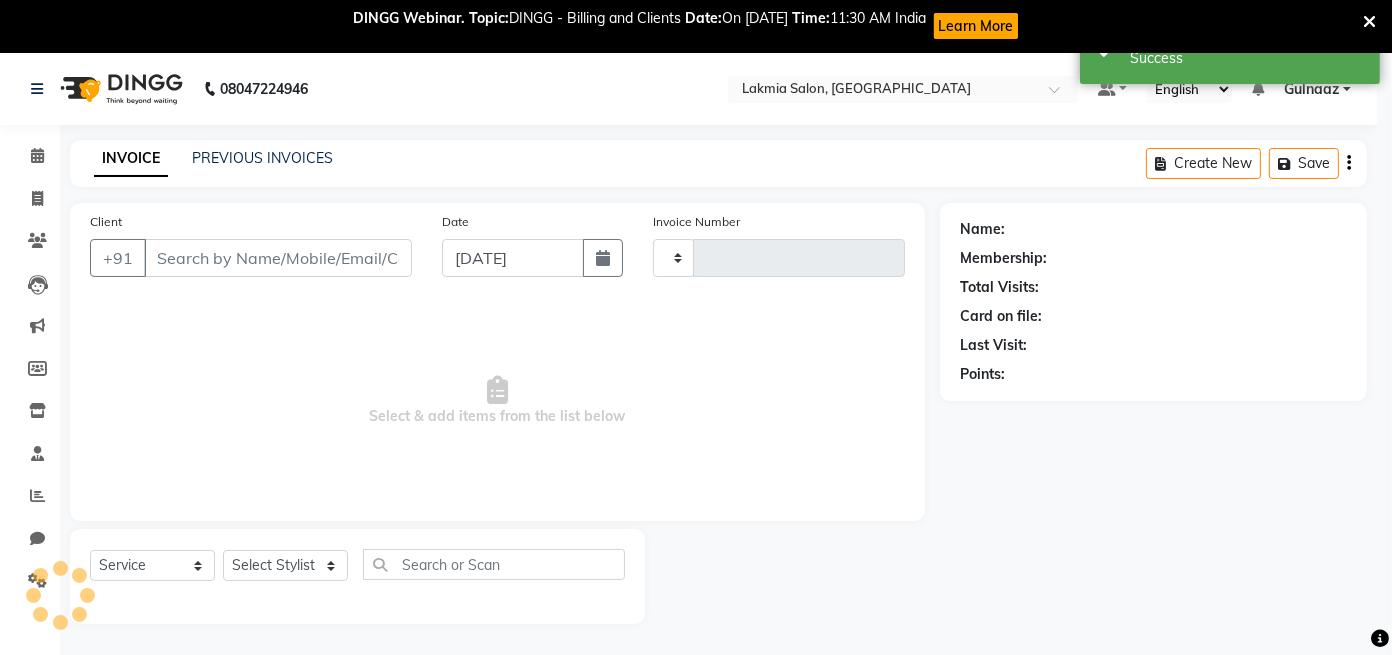scroll, scrollTop: 8, scrollLeft: 0, axis: vertical 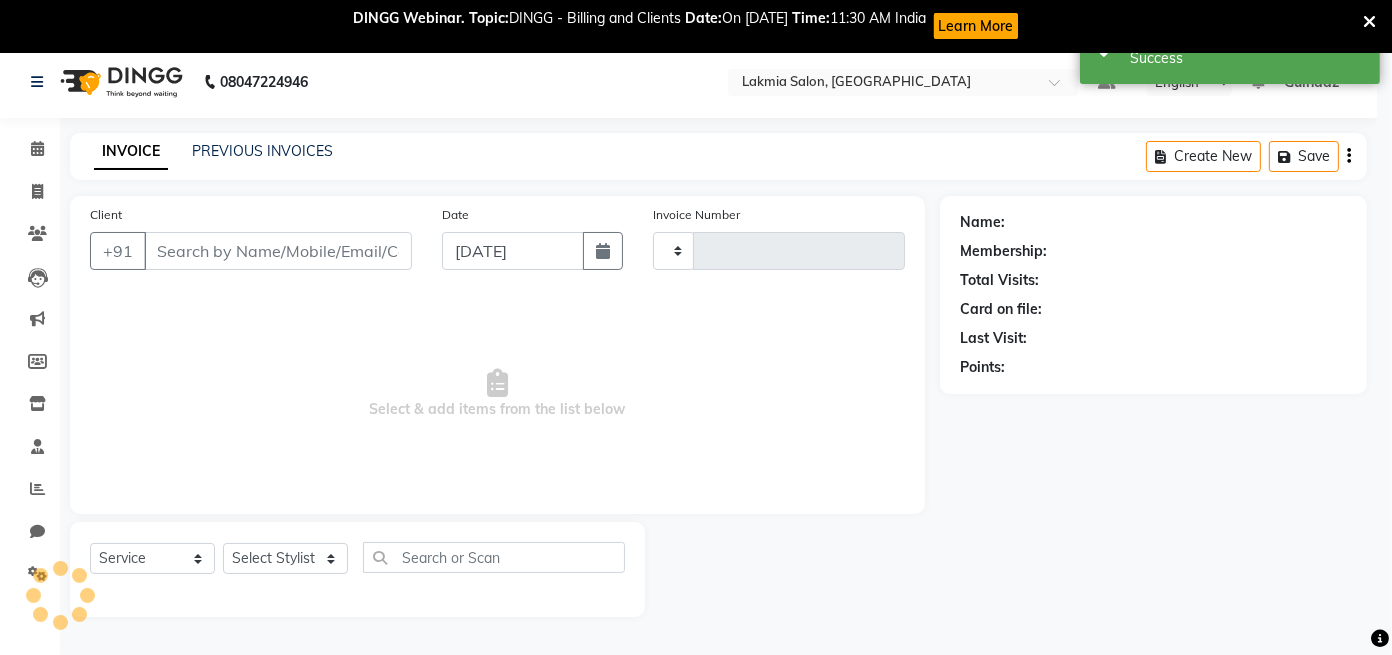 type on "0146" 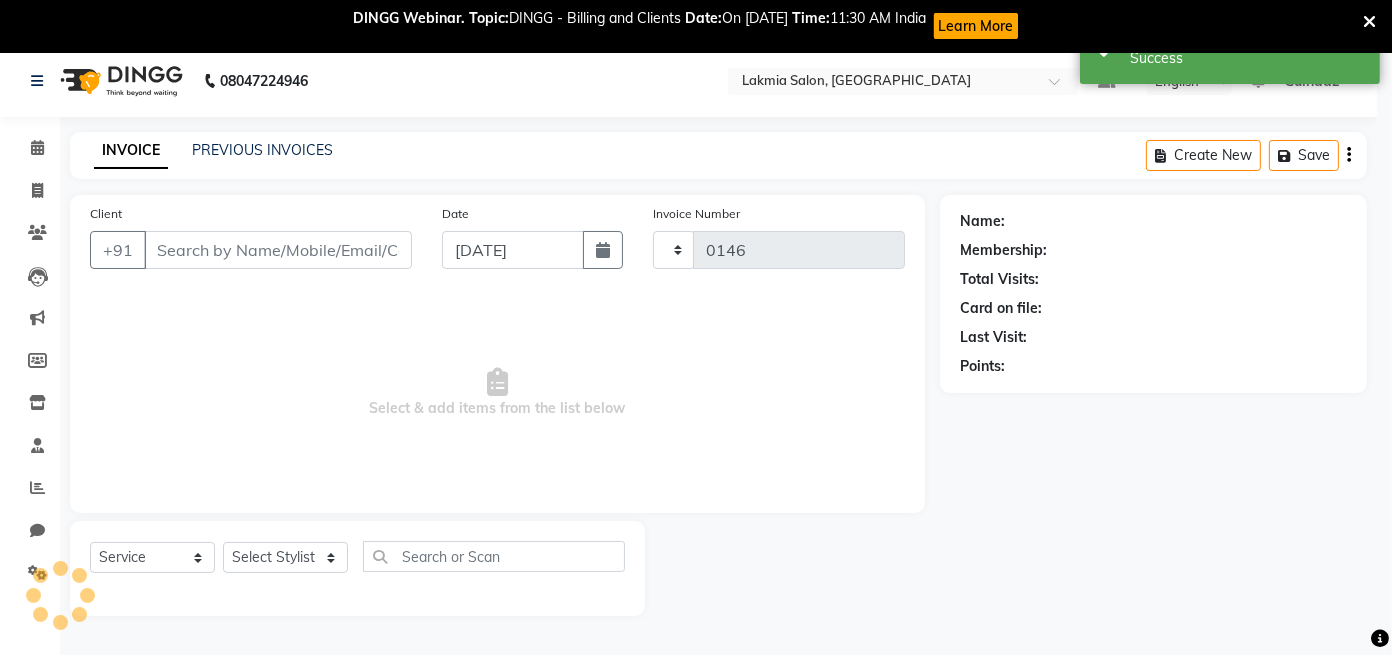 select on "3" 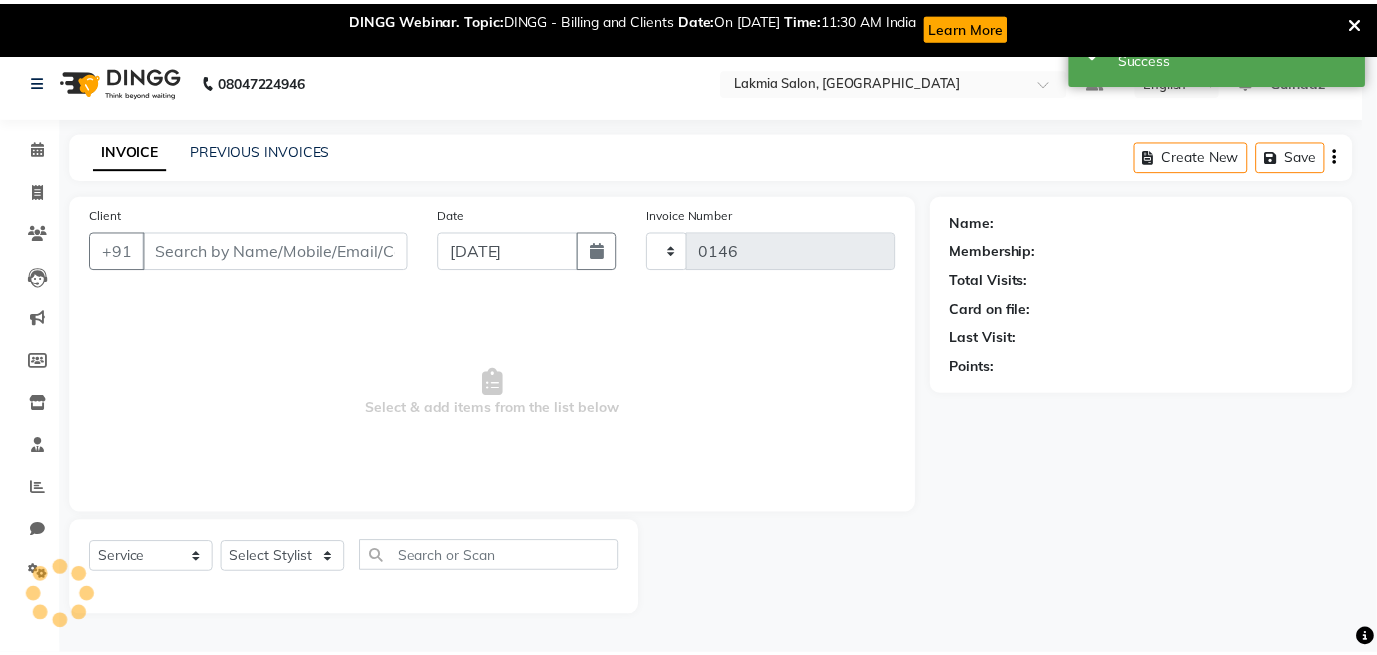 scroll, scrollTop: 0, scrollLeft: 0, axis: both 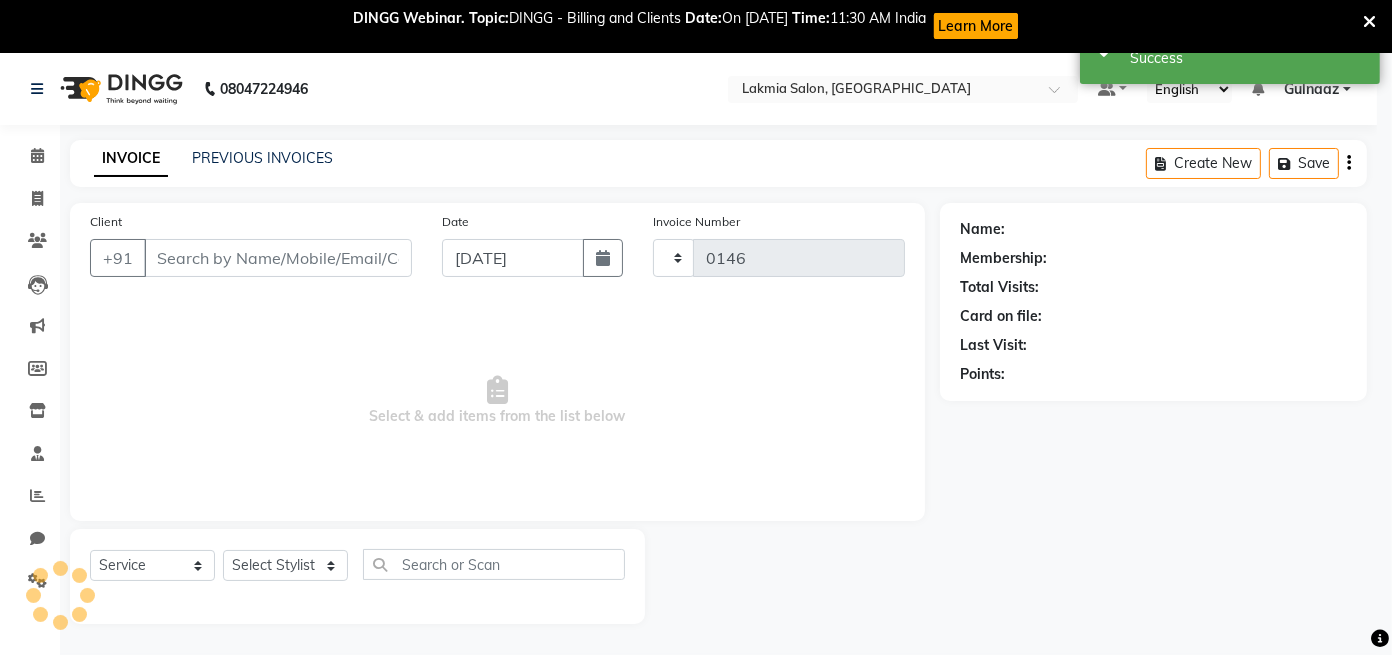 select on "8235" 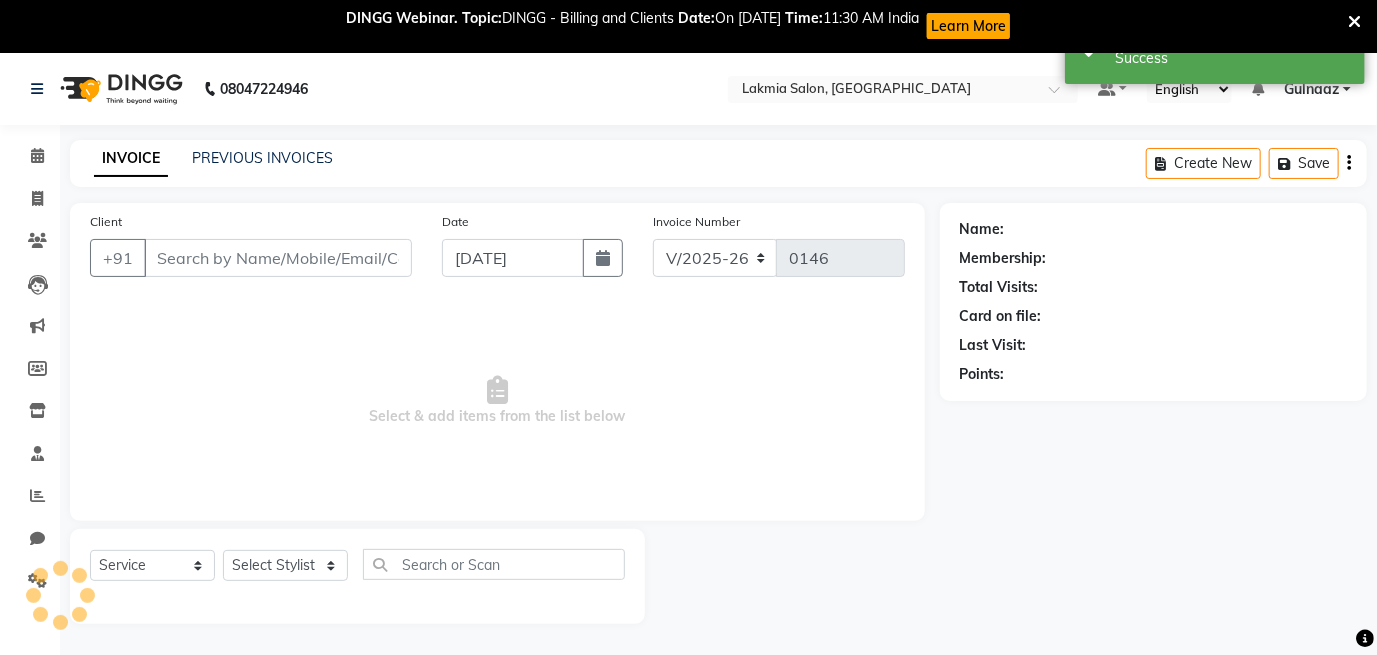 type on "9741894113" 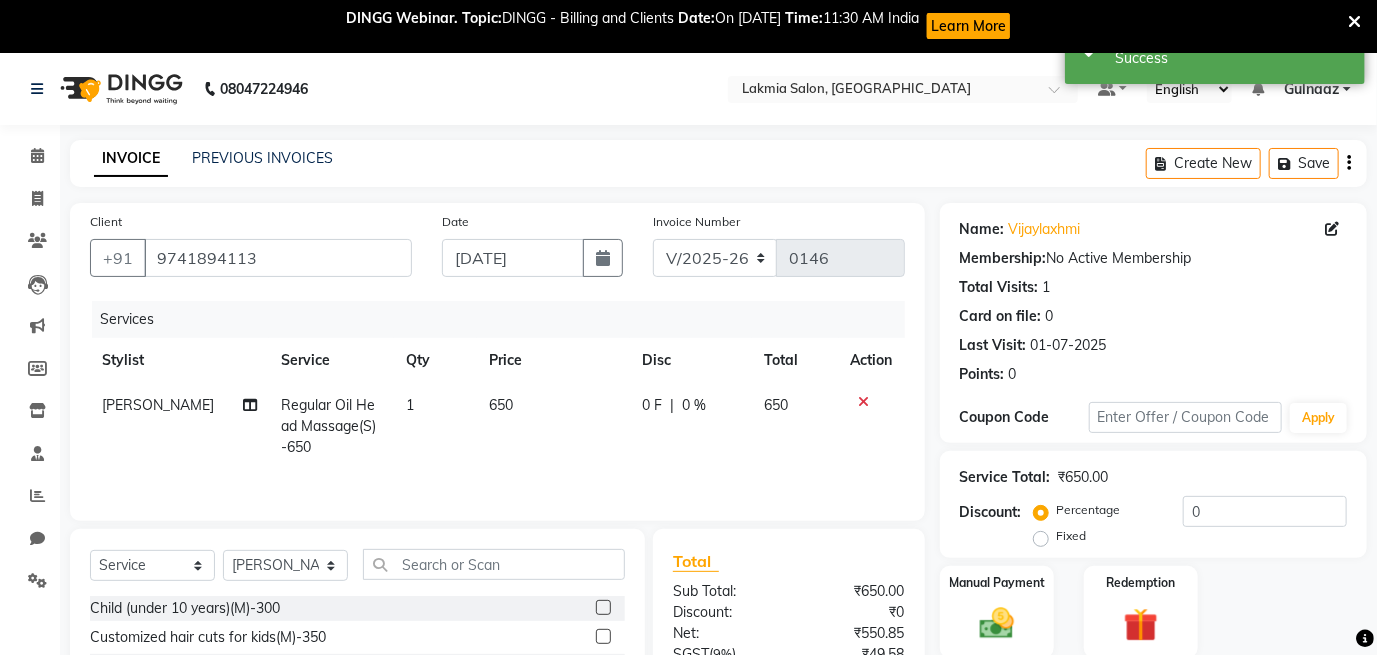 click on "650" 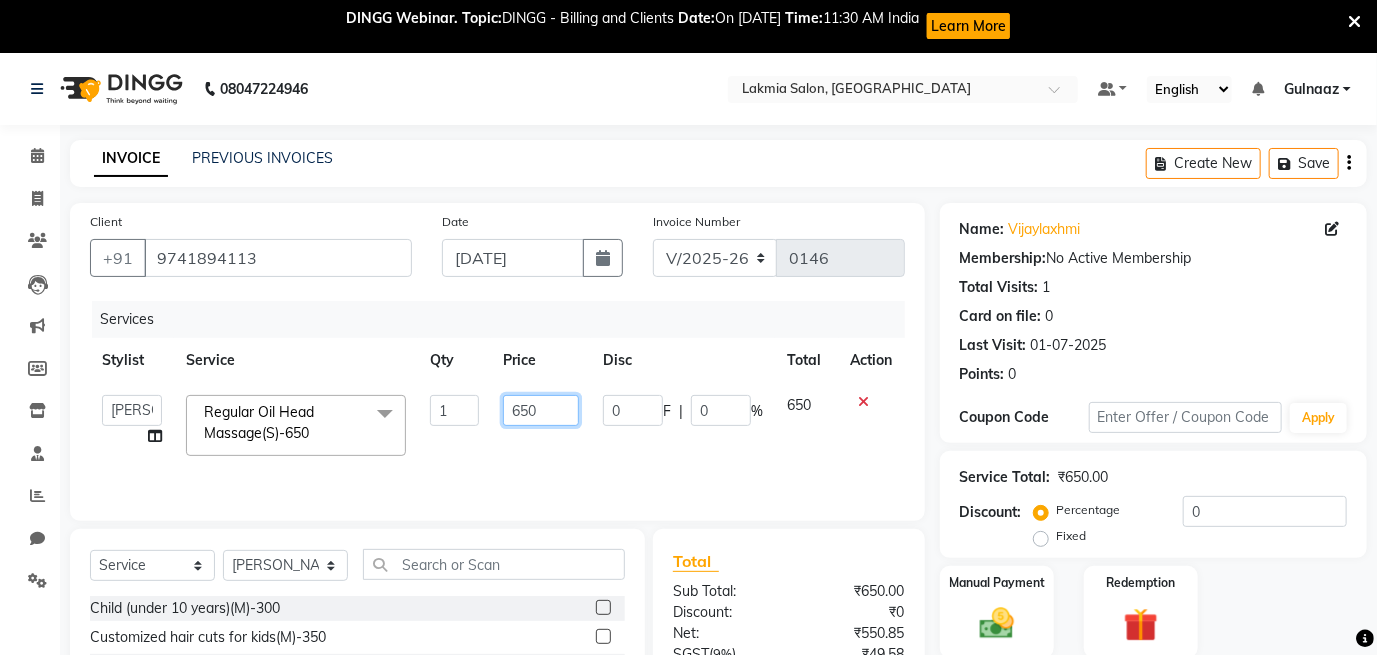 click on "650" 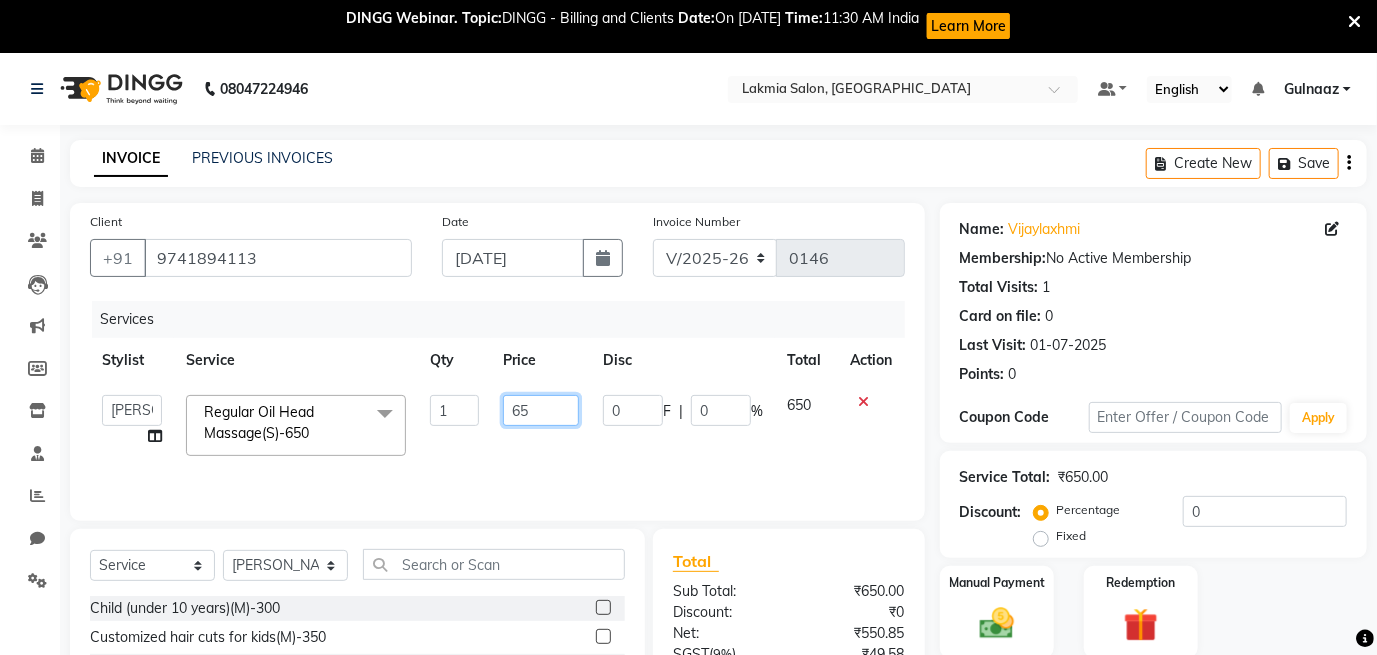type on "6" 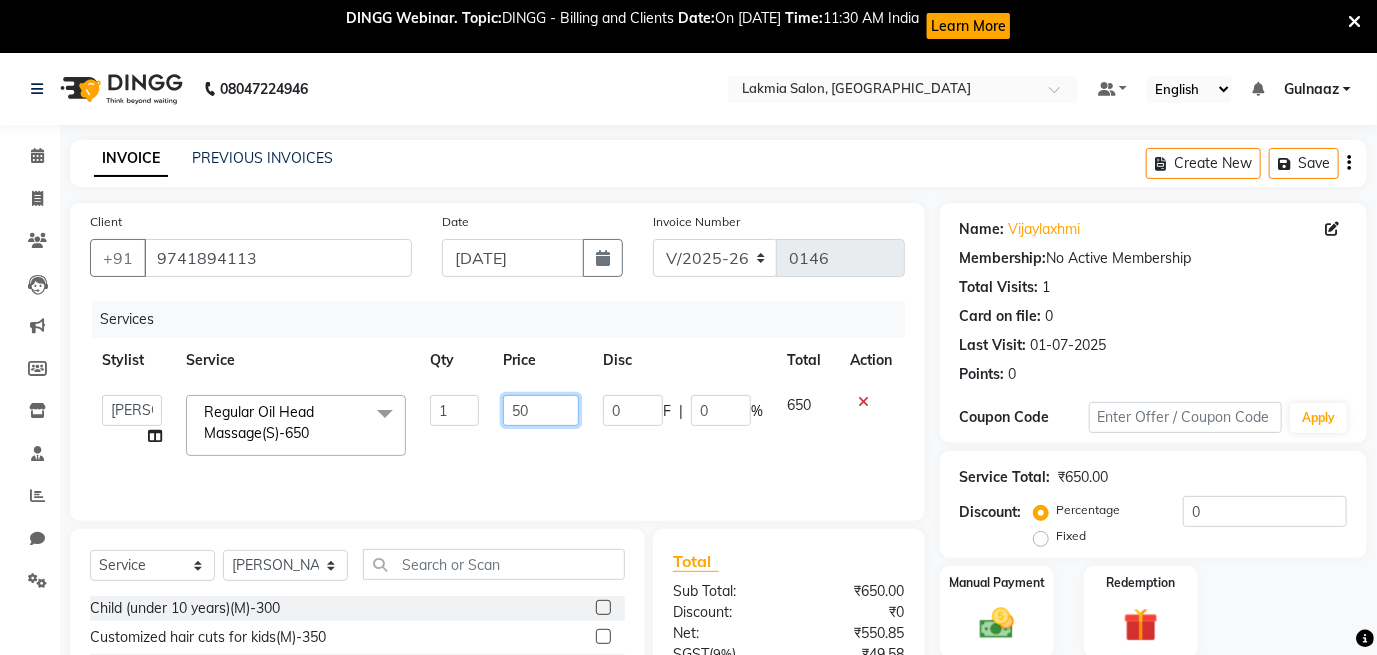 type on "500" 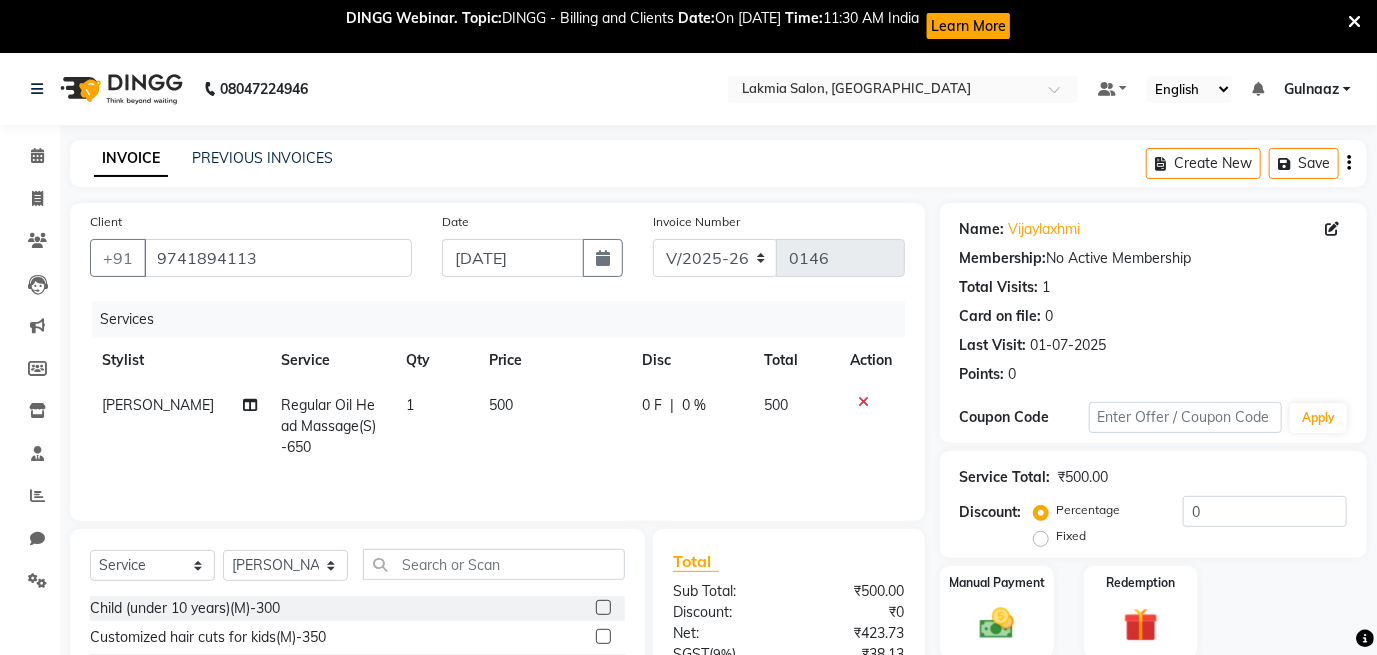 click on "500" 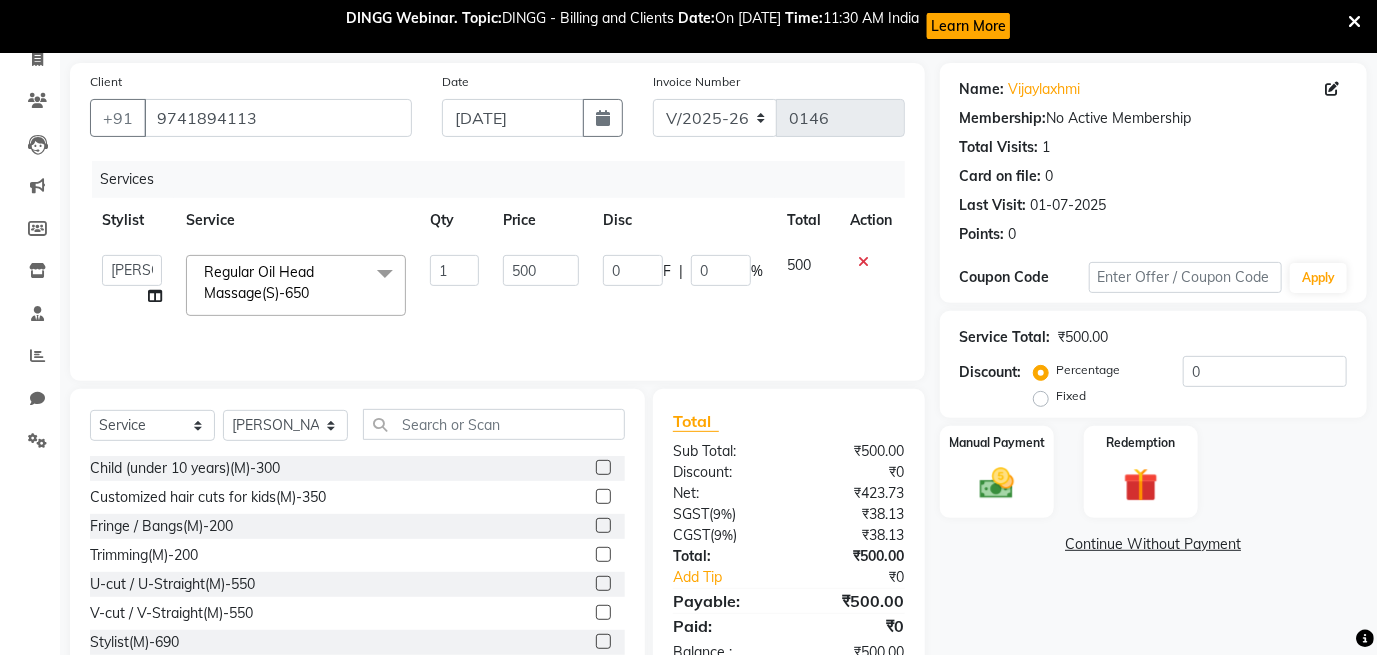 scroll, scrollTop: 160, scrollLeft: 0, axis: vertical 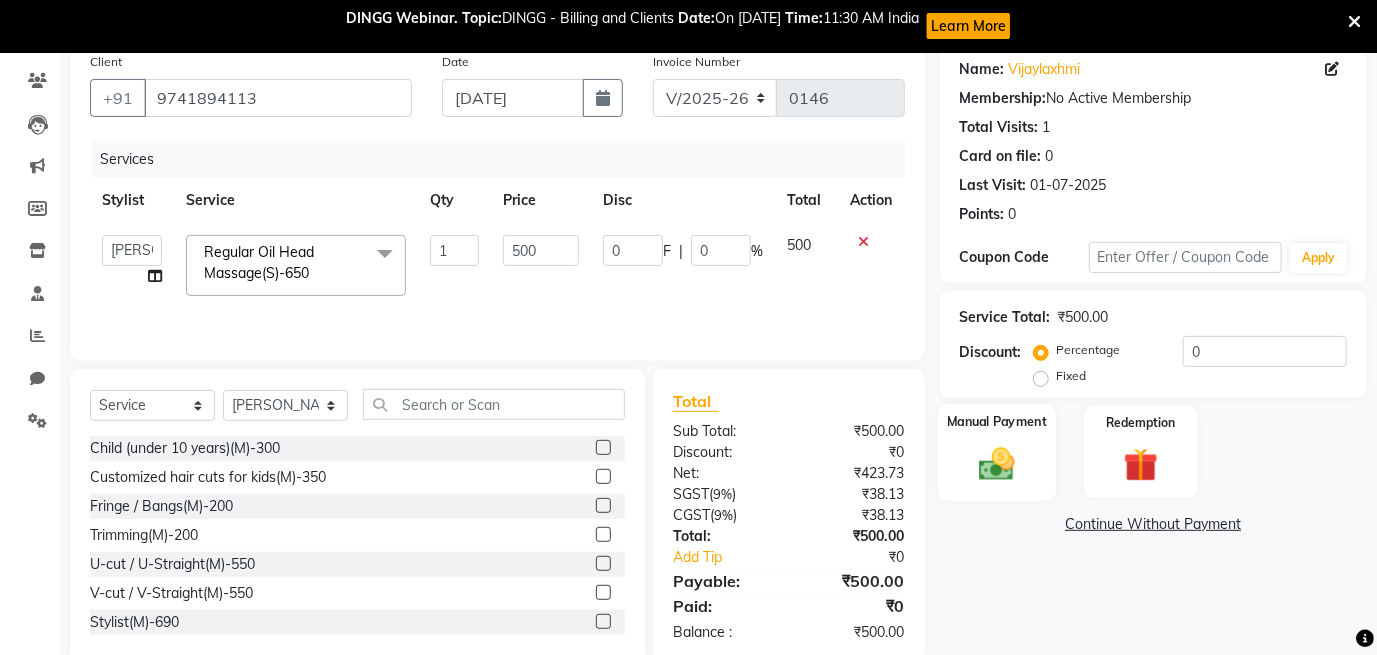 click 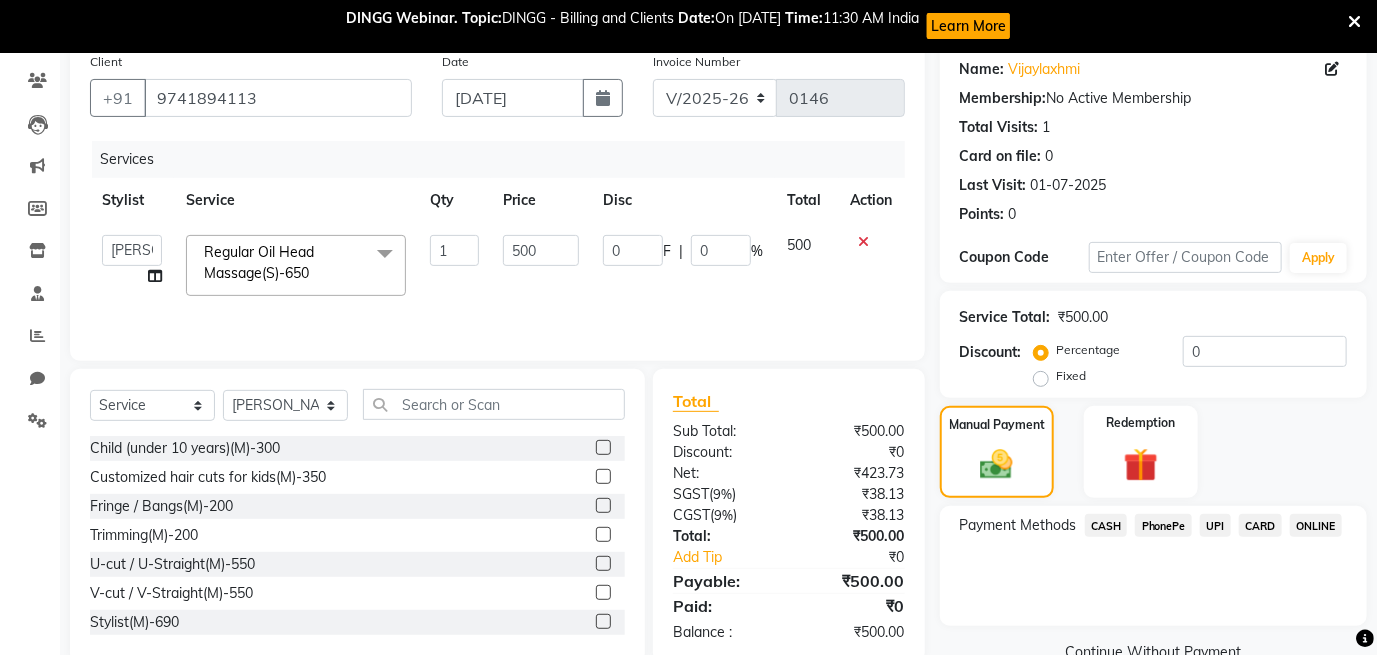 click on "PhonePe" 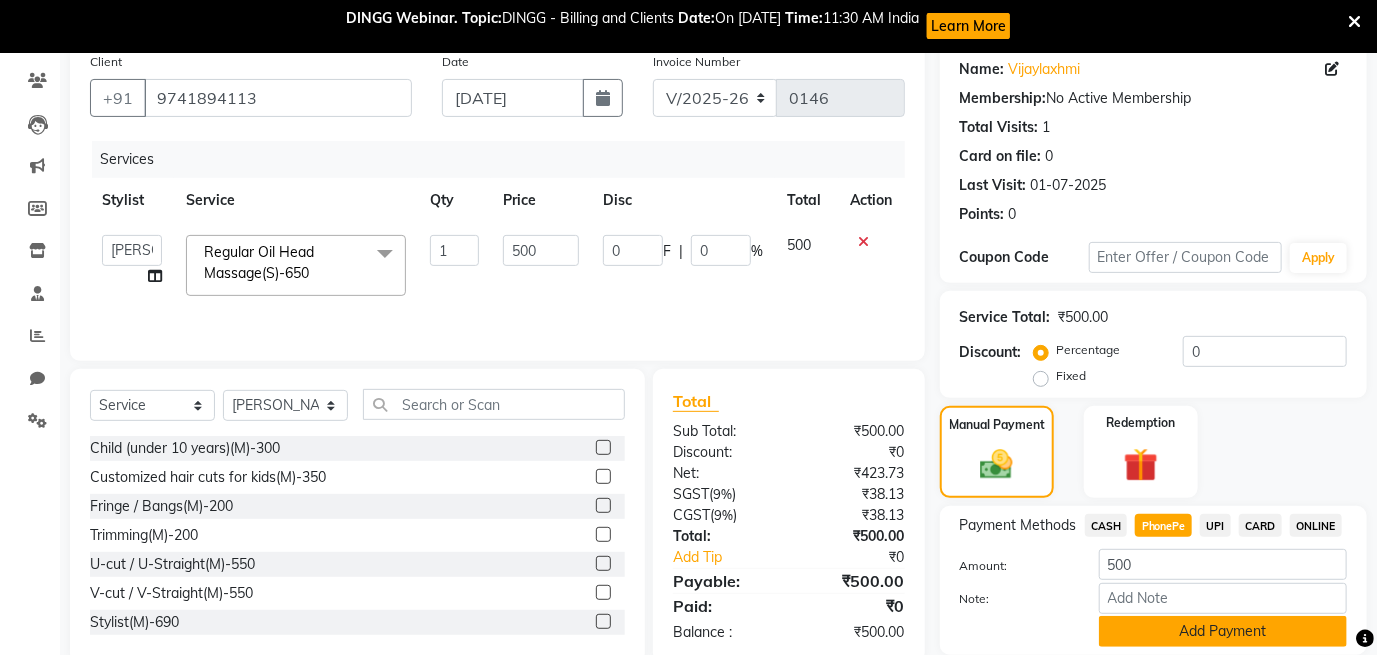 click on "Add Payment" 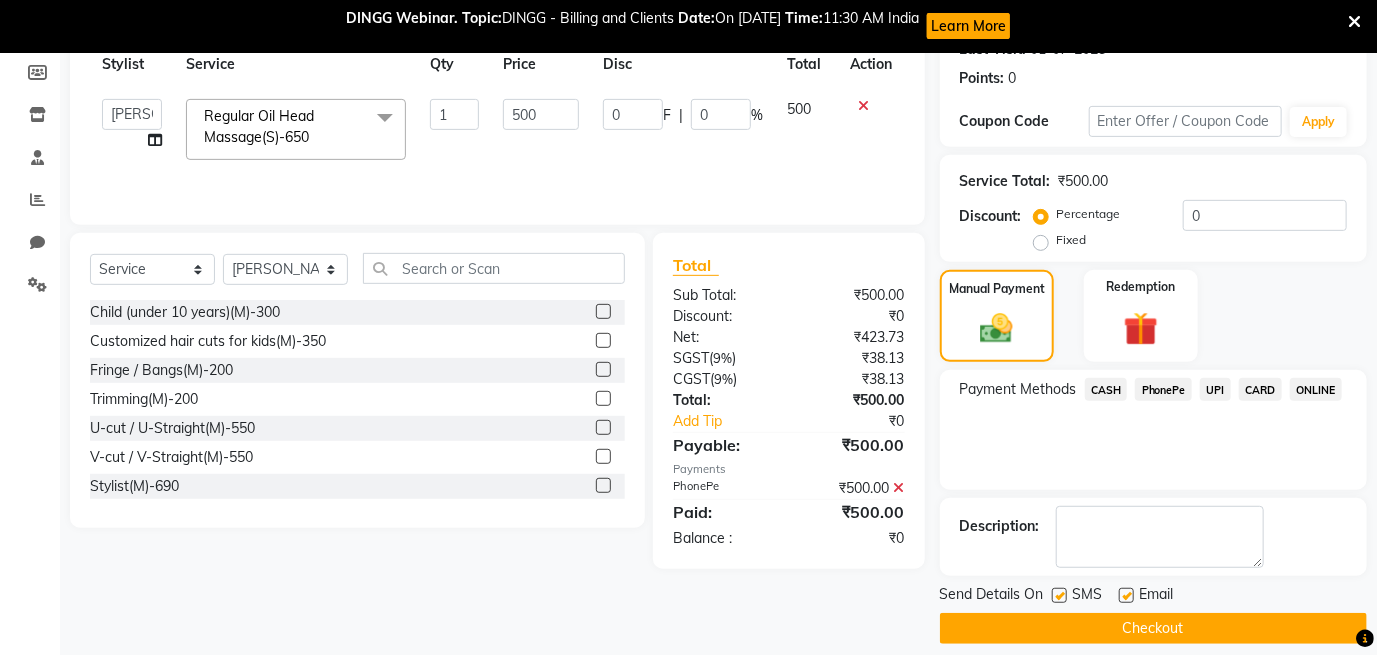 scroll, scrollTop: 313, scrollLeft: 0, axis: vertical 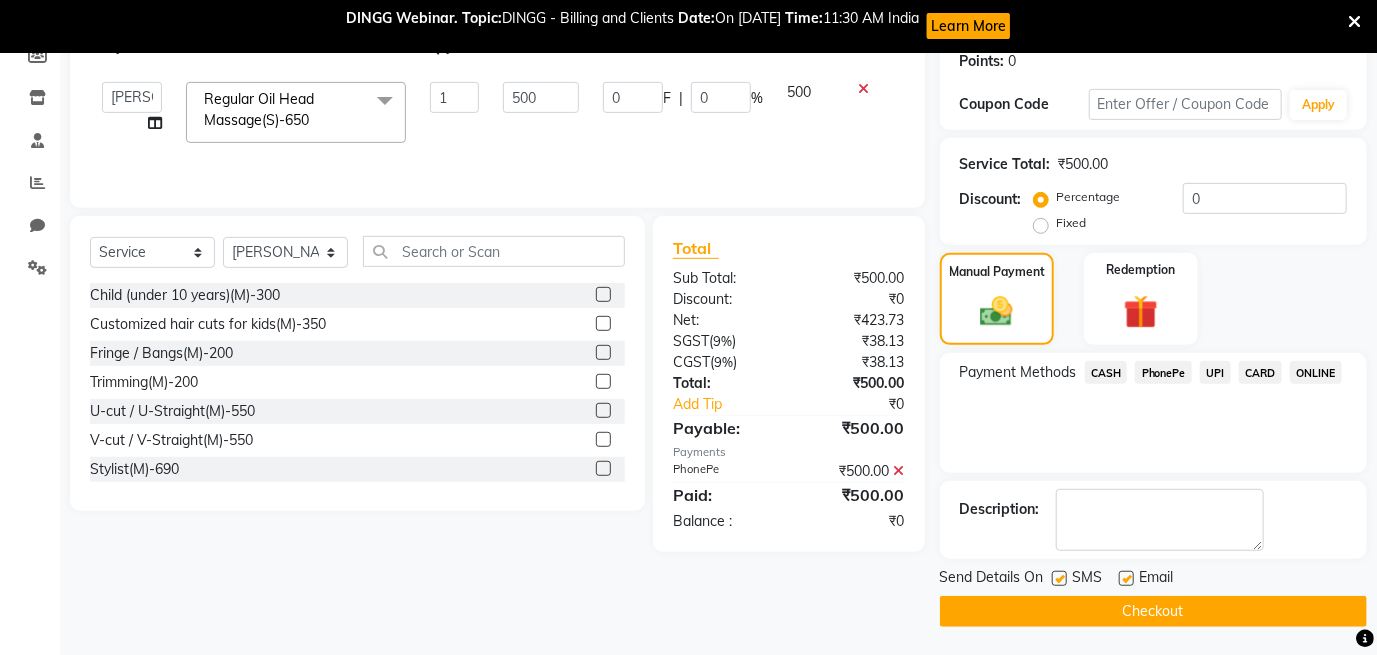 click 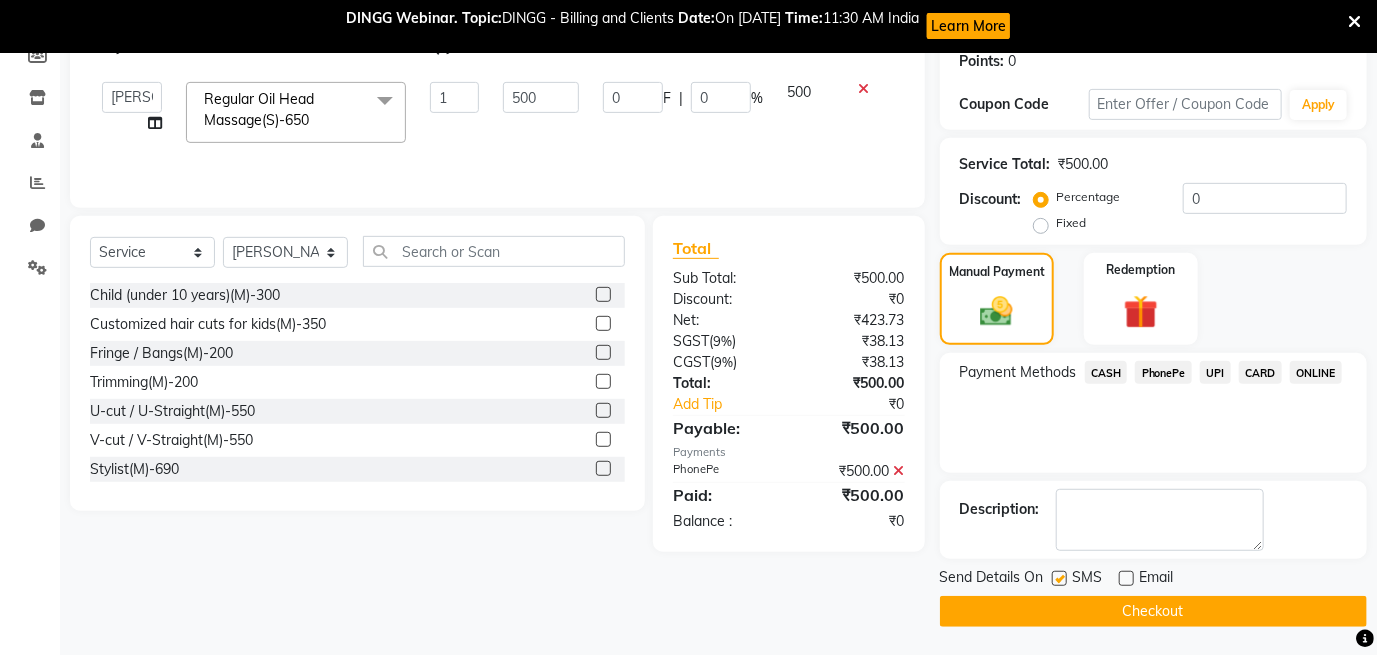 click on "Checkout" 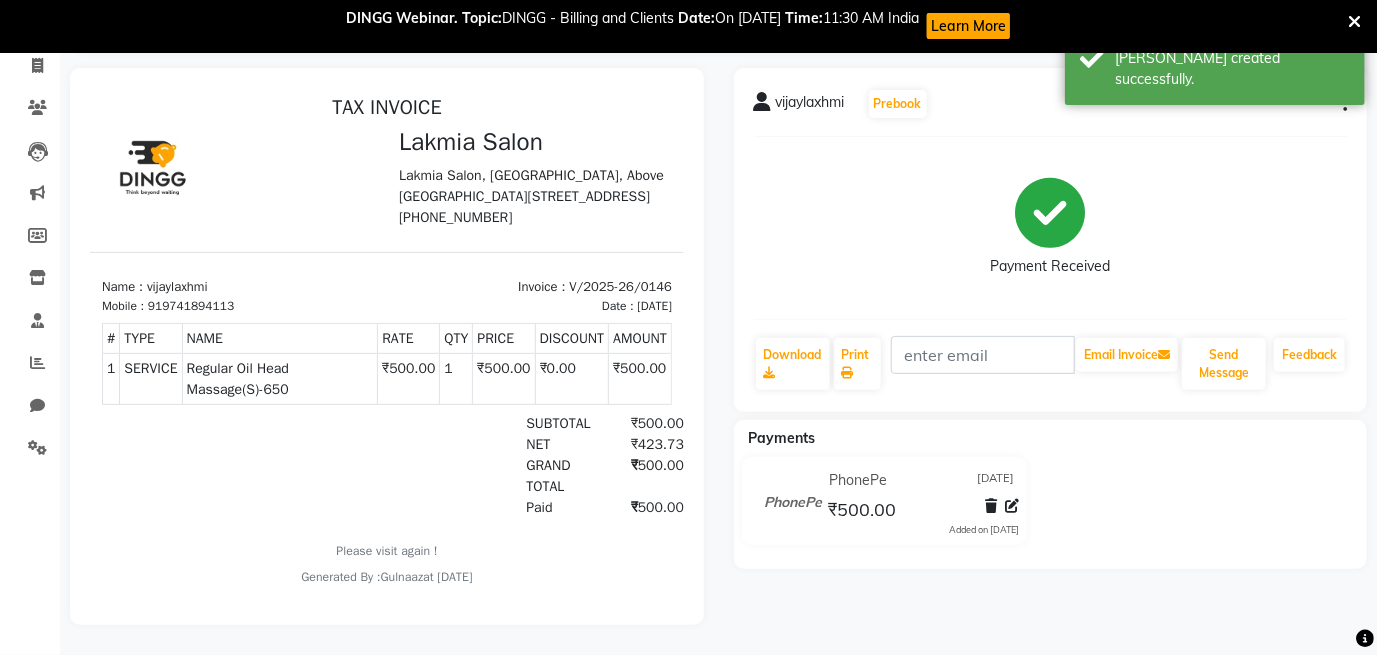 scroll, scrollTop: 0, scrollLeft: 0, axis: both 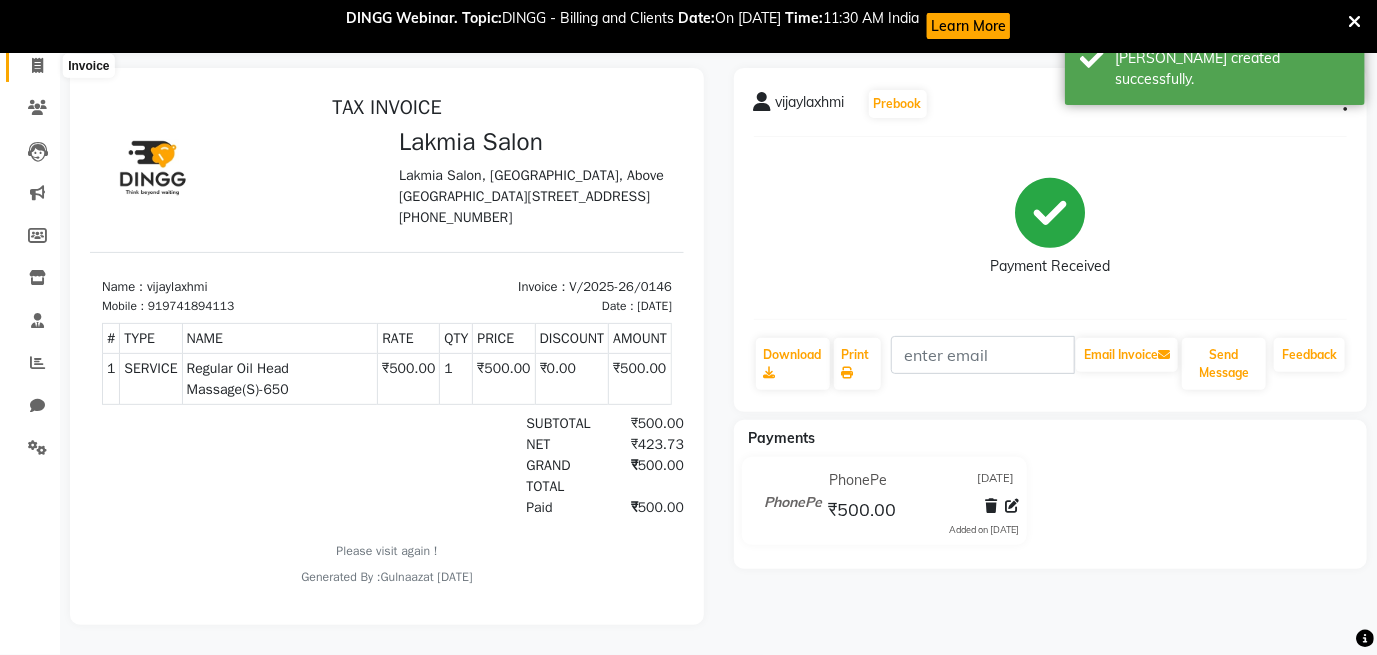 click 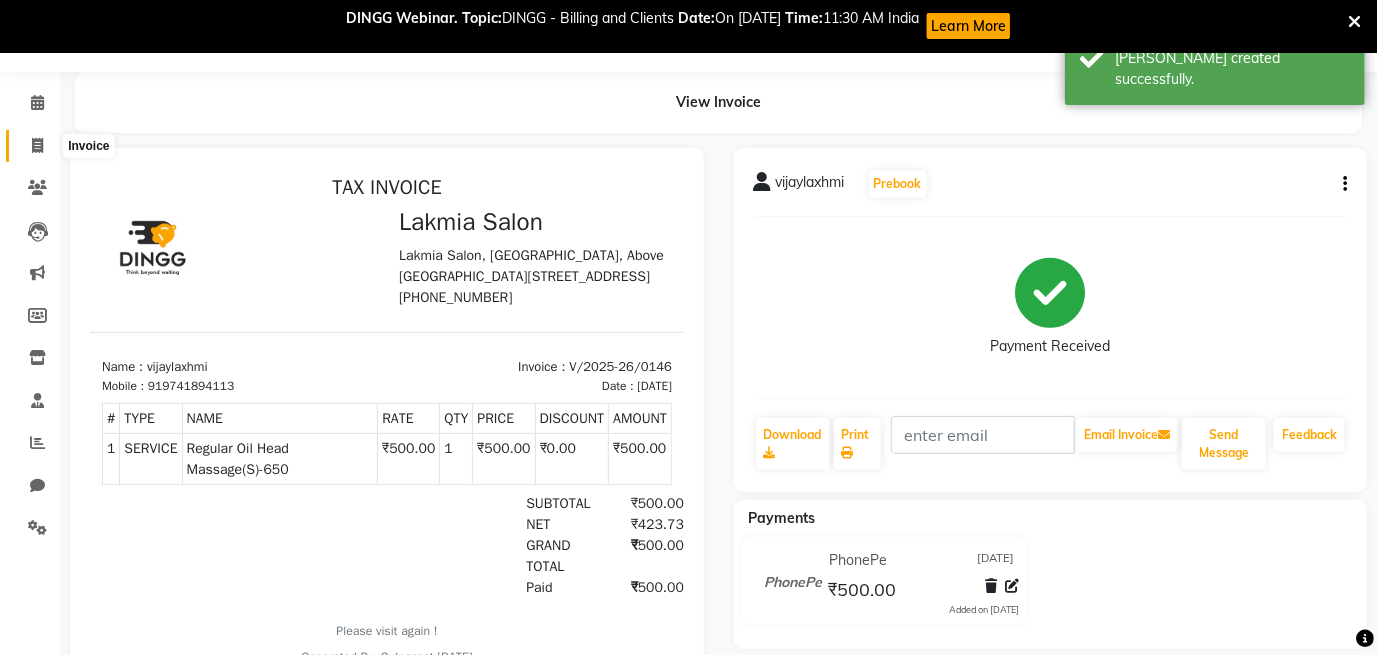 select on "8235" 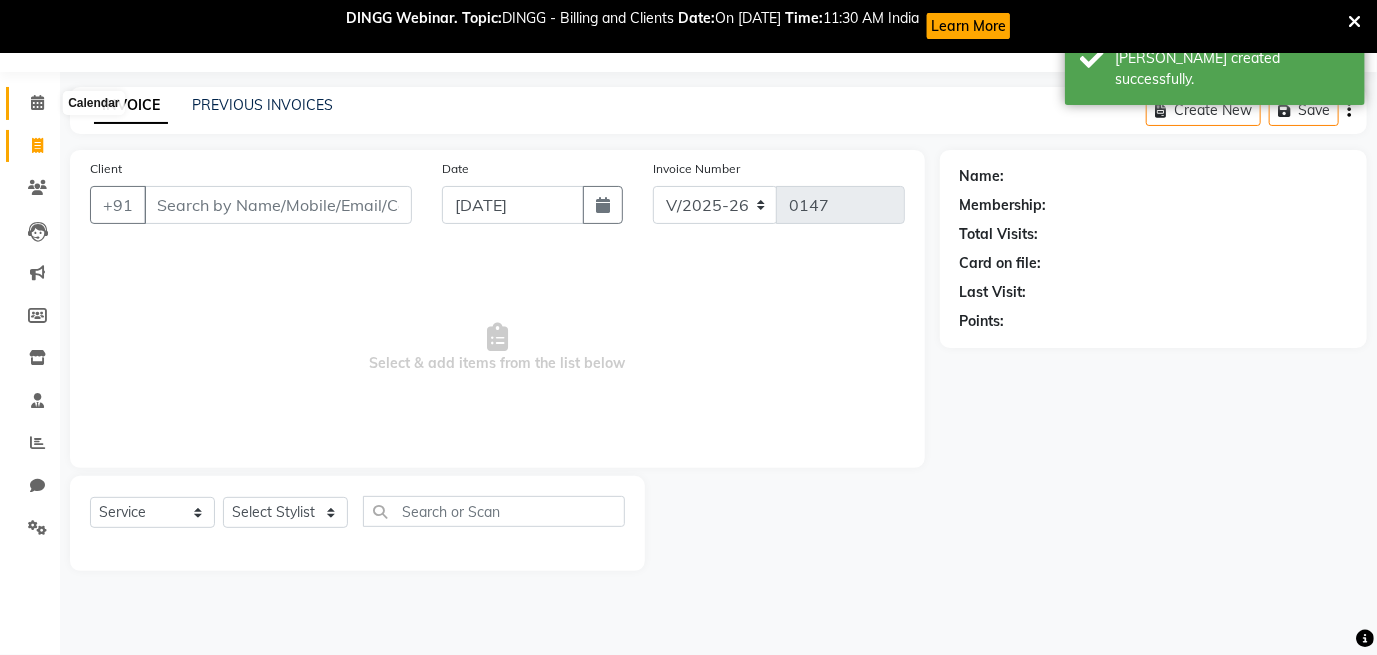 click 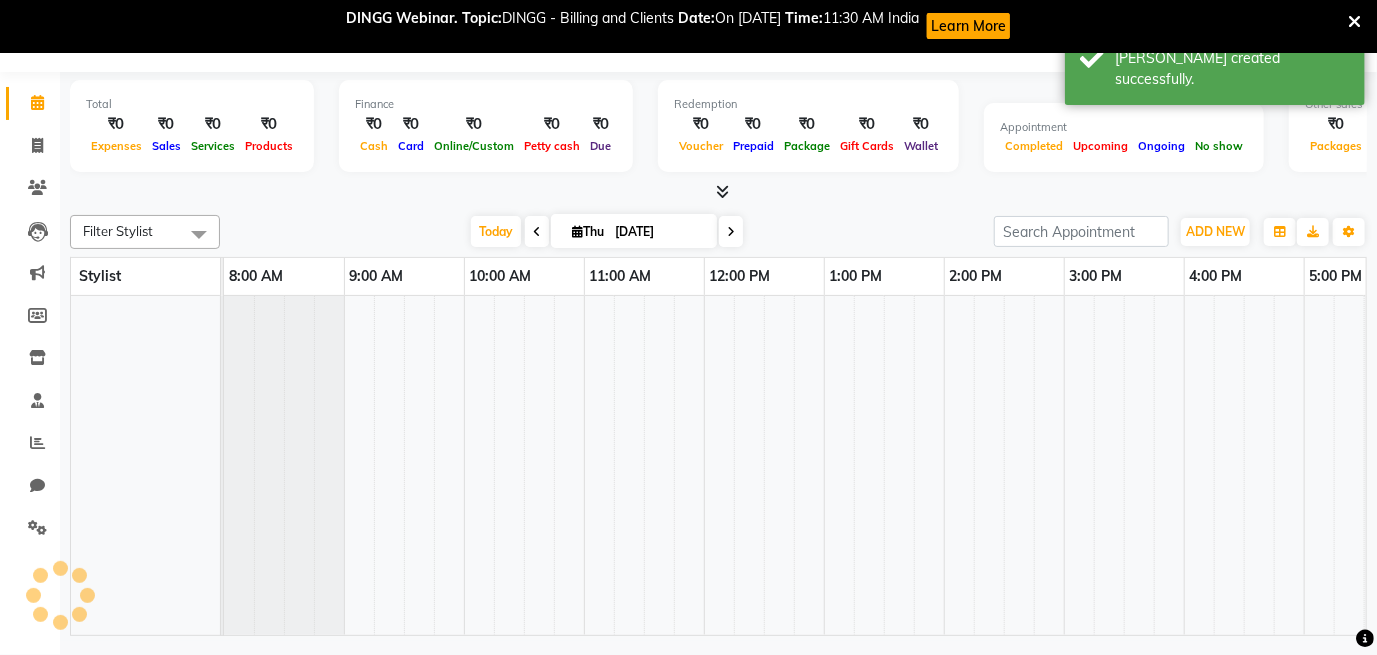 scroll, scrollTop: 0, scrollLeft: 417, axis: horizontal 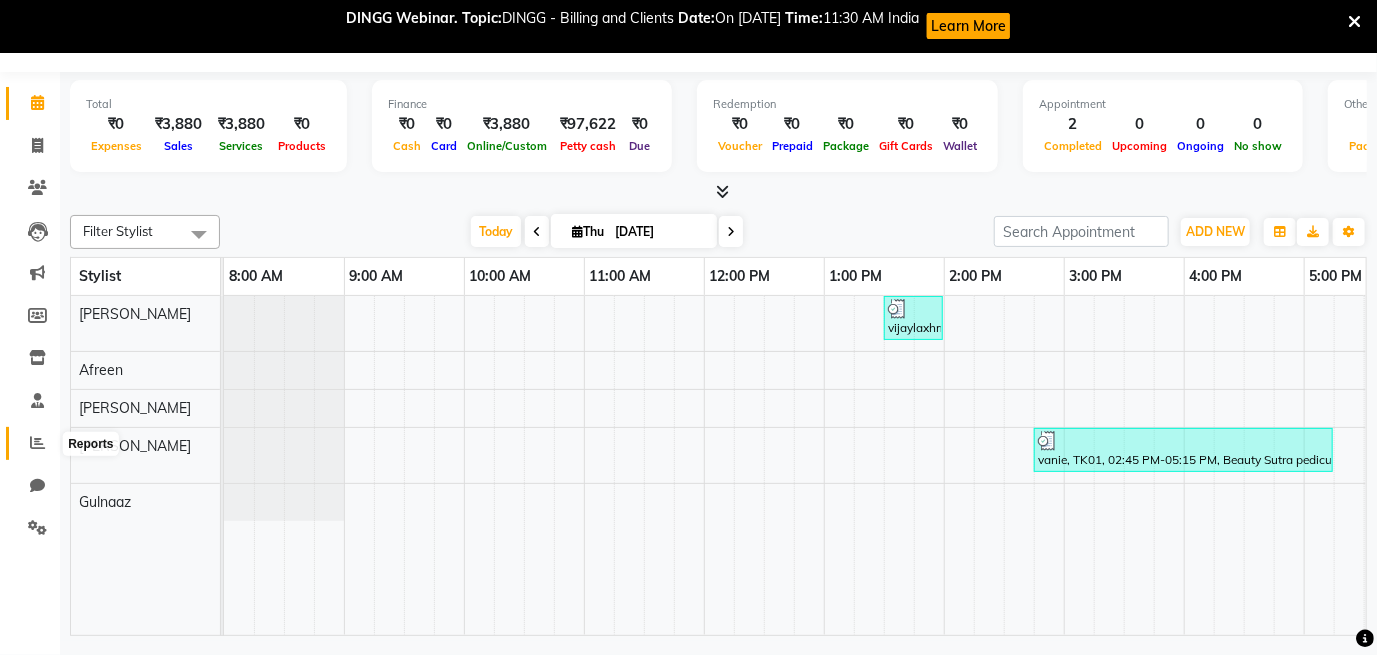 click 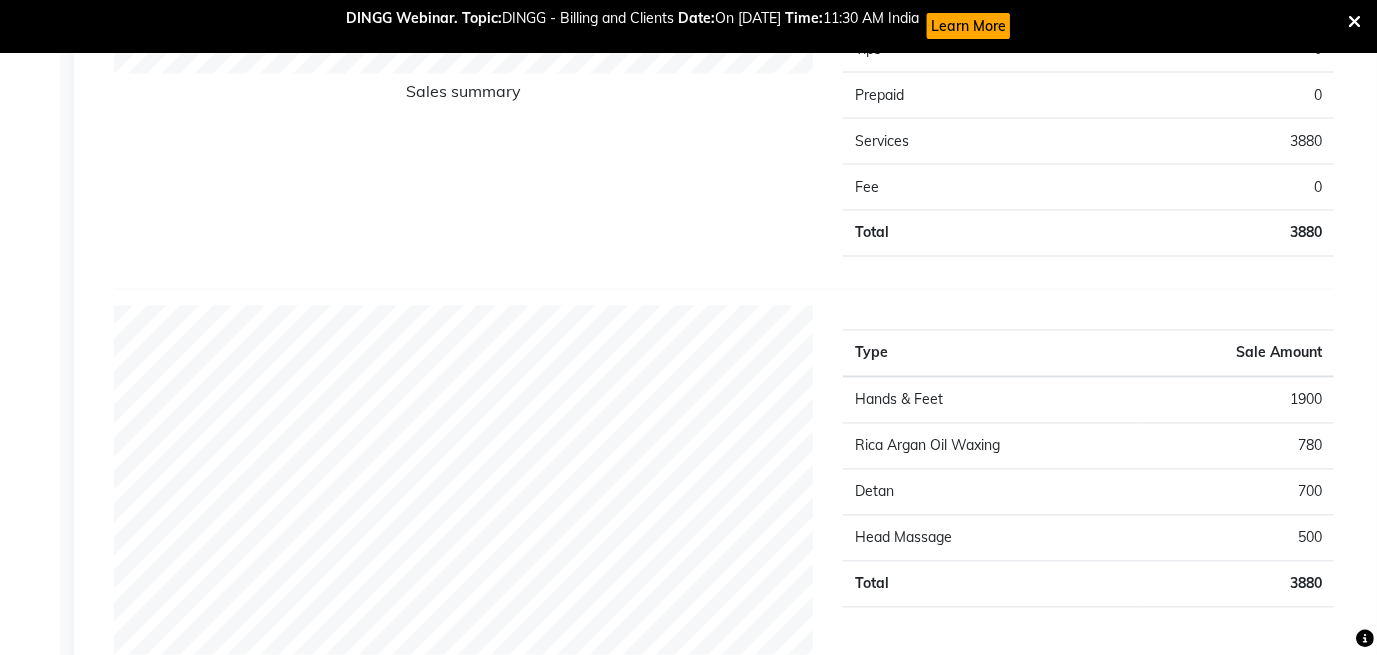 scroll, scrollTop: 1573, scrollLeft: 0, axis: vertical 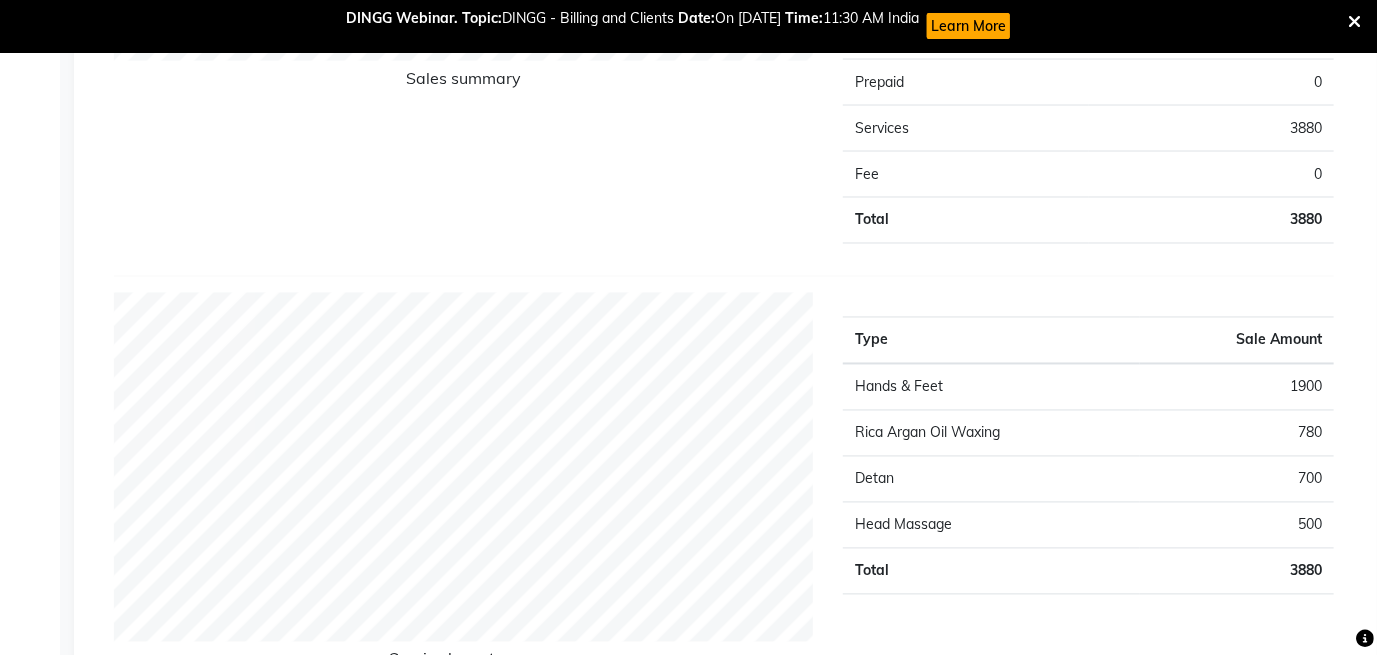 drag, startPoint x: 1275, startPoint y: 154, endPoint x: 1285, endPoint y: 202, distance: 49.0306 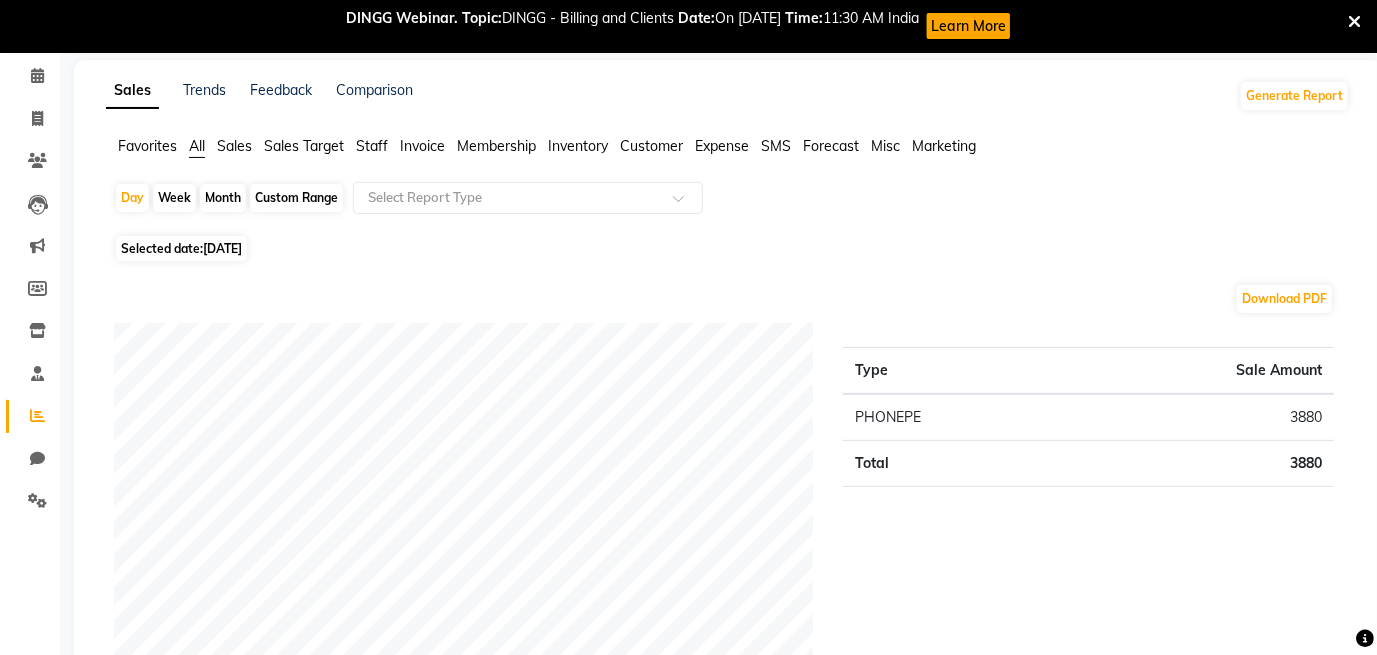 scroll, scrollTop: 0, scrollLeft: 0, axis: both 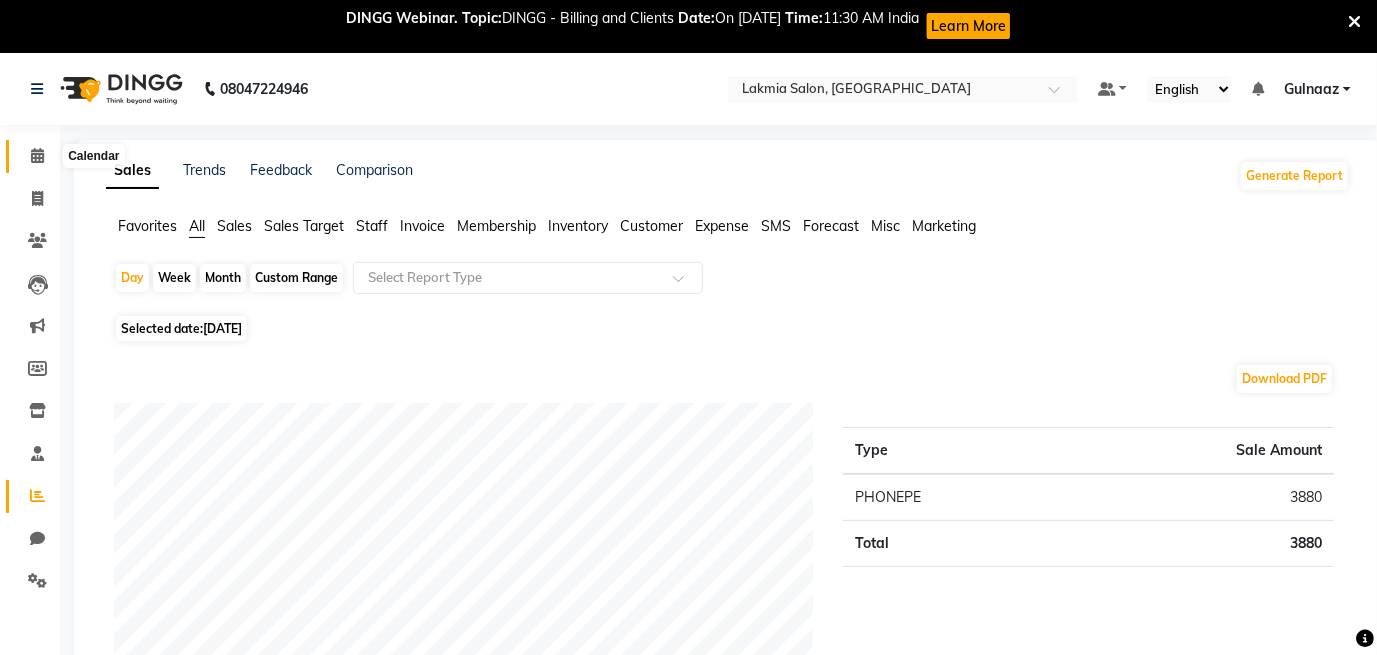 click 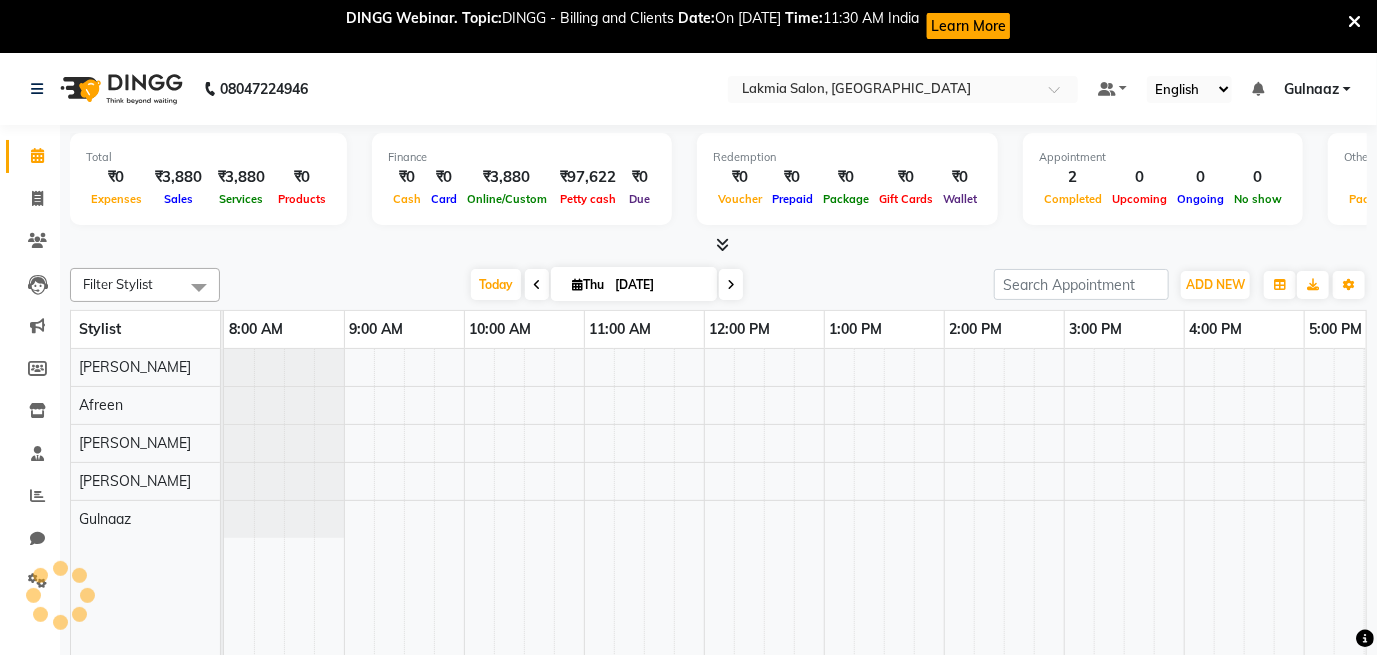 scroll, scrollTop: 0, scrollLeft: 417, axis: horizontal 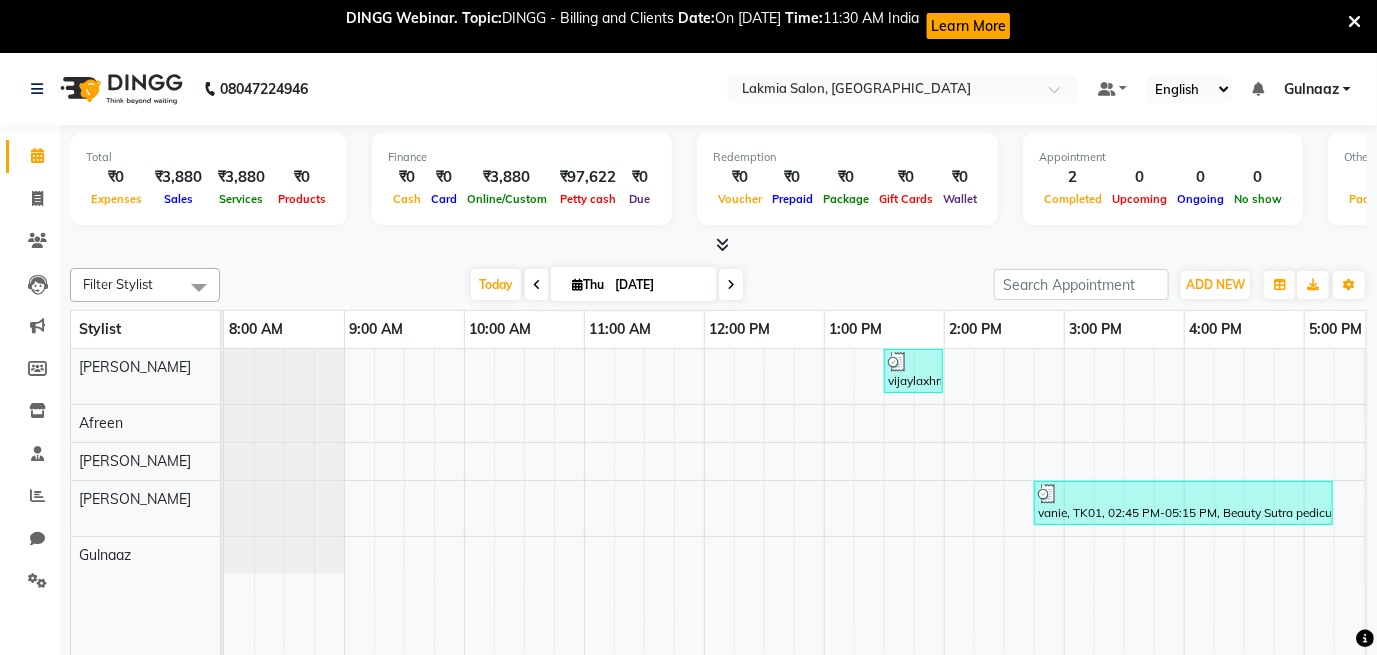 click on "vijaylaxhmi, TK02, 01:30 PM-02:00 PM, Regular Oil Head Massage(S)-650     vanie, TK01, 02:45 PM-05:15 PM, Beauty Sutra pedicure-1900,Face & Neck(S)-700,Full Arms / Full Legs(S)-780" at bounding box center [1004, 518] 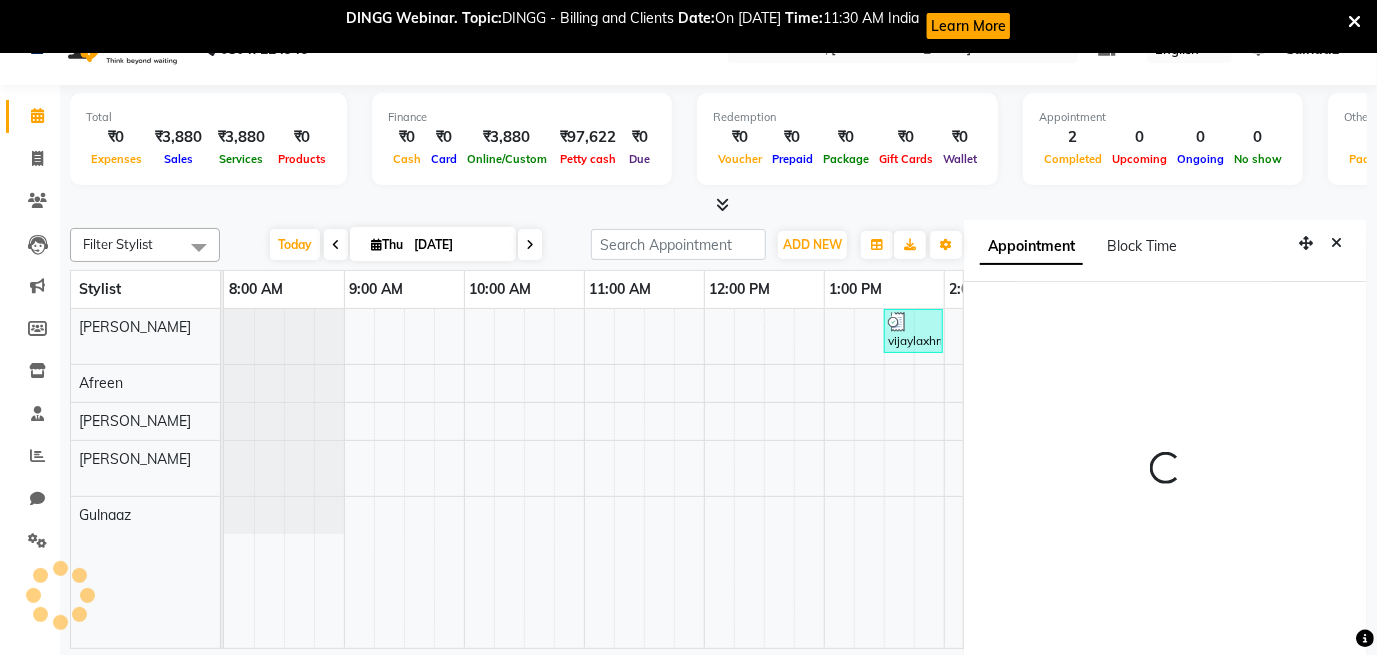 select on "855" 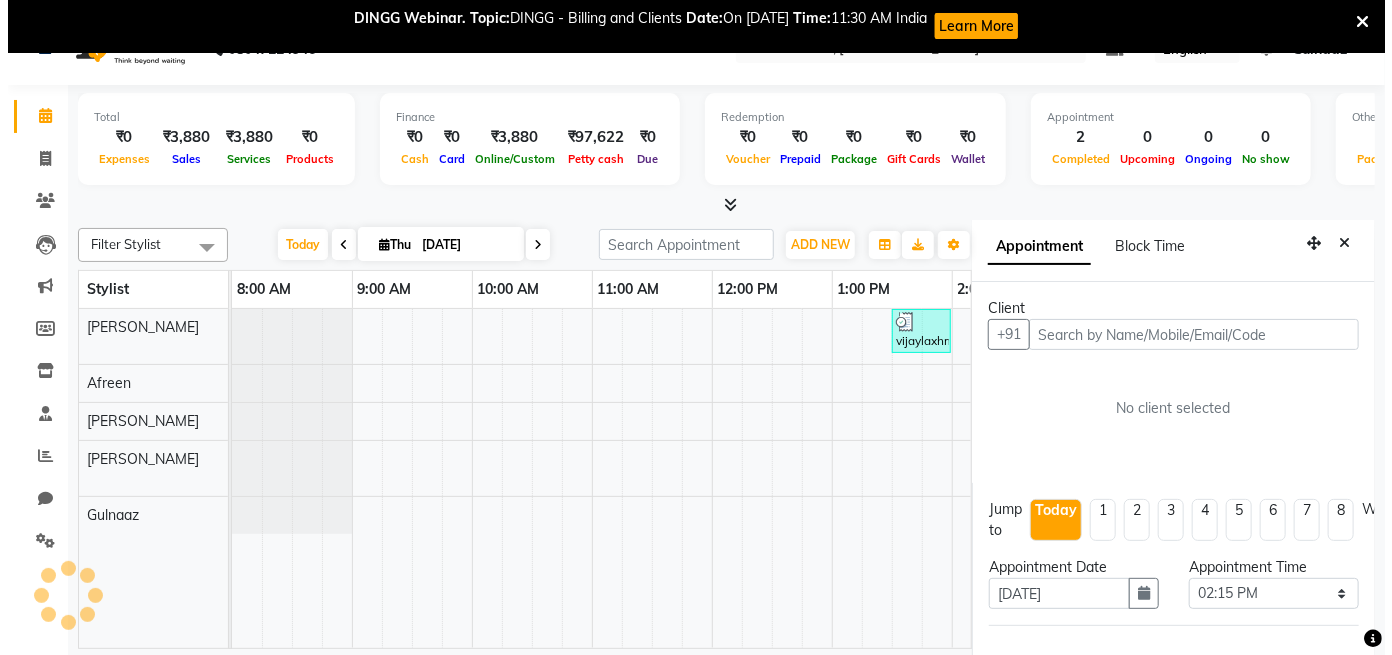 scroll, scrollTop: 62, scrollLeft: 0, axis: vertical 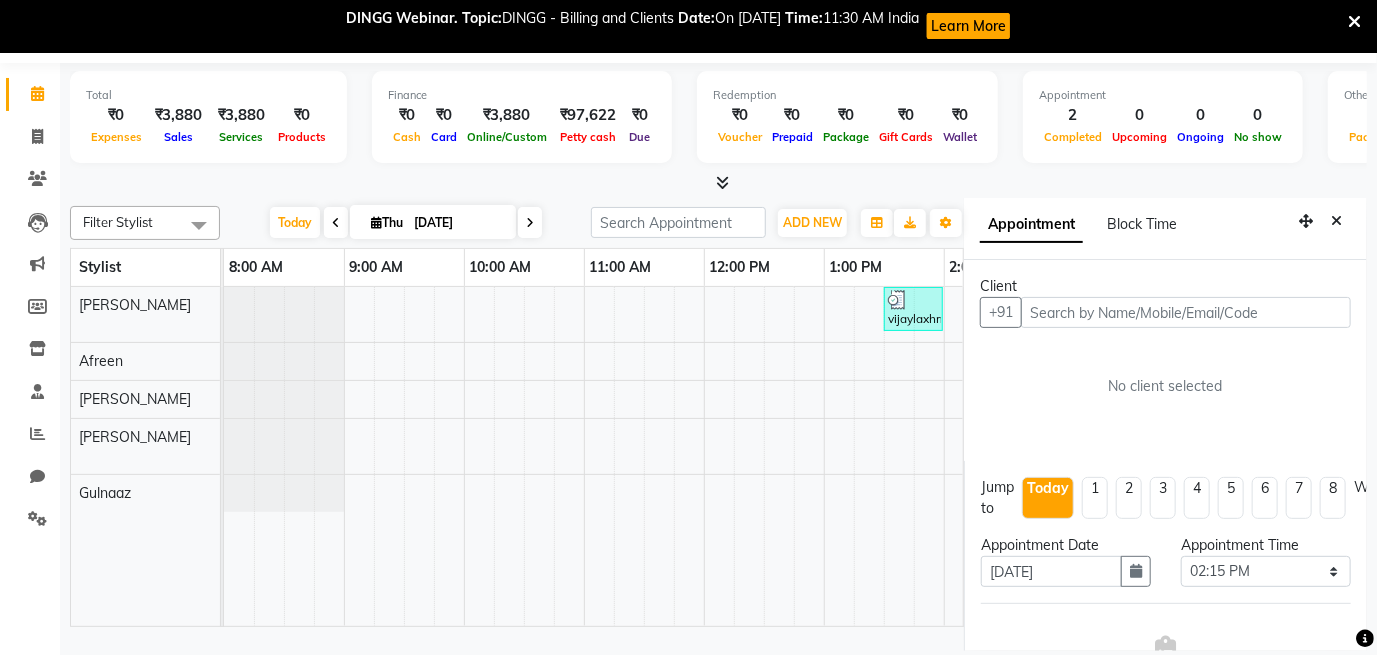 click at bounding box center [1186, 312] 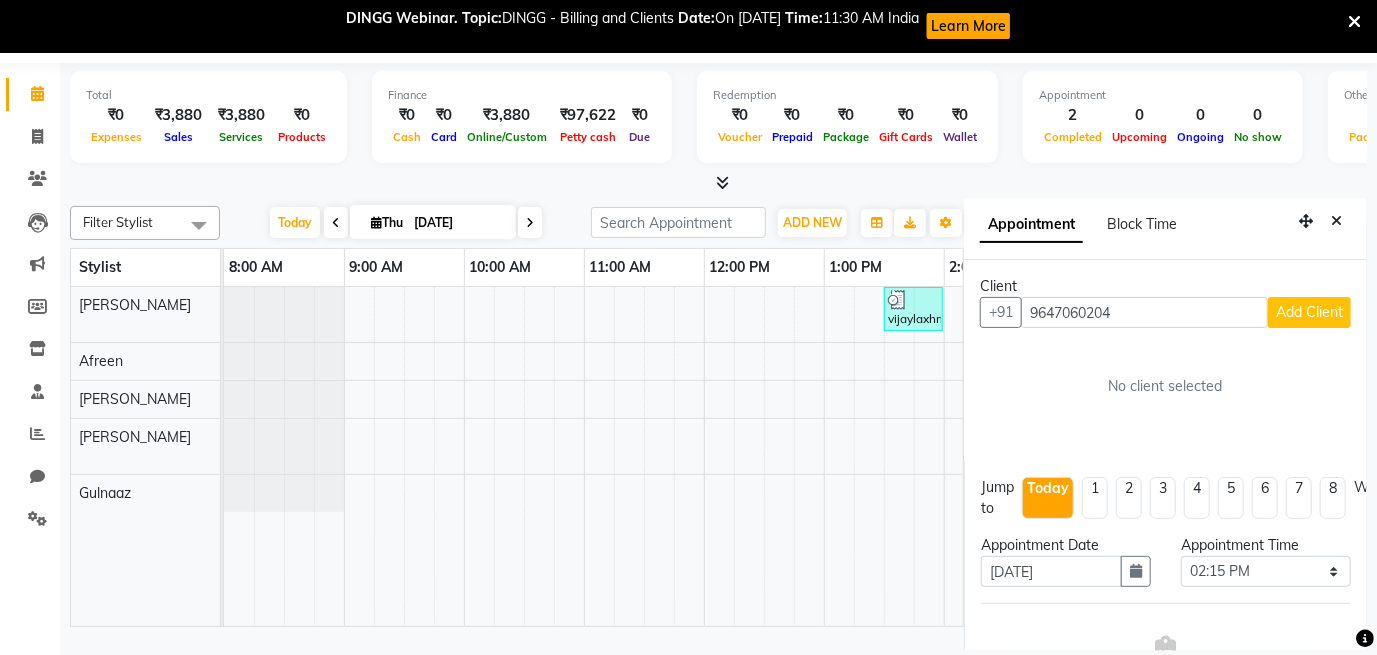 type on "9647060204" 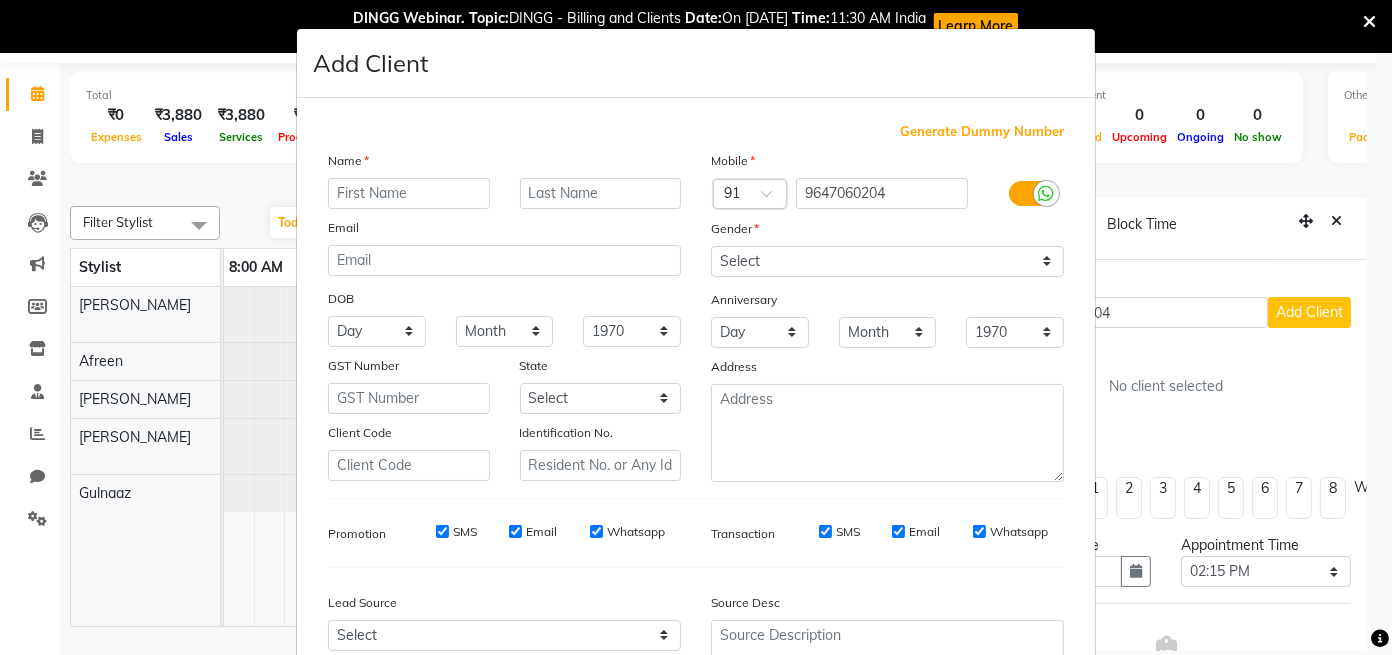 click at bounding box center [409, 193] 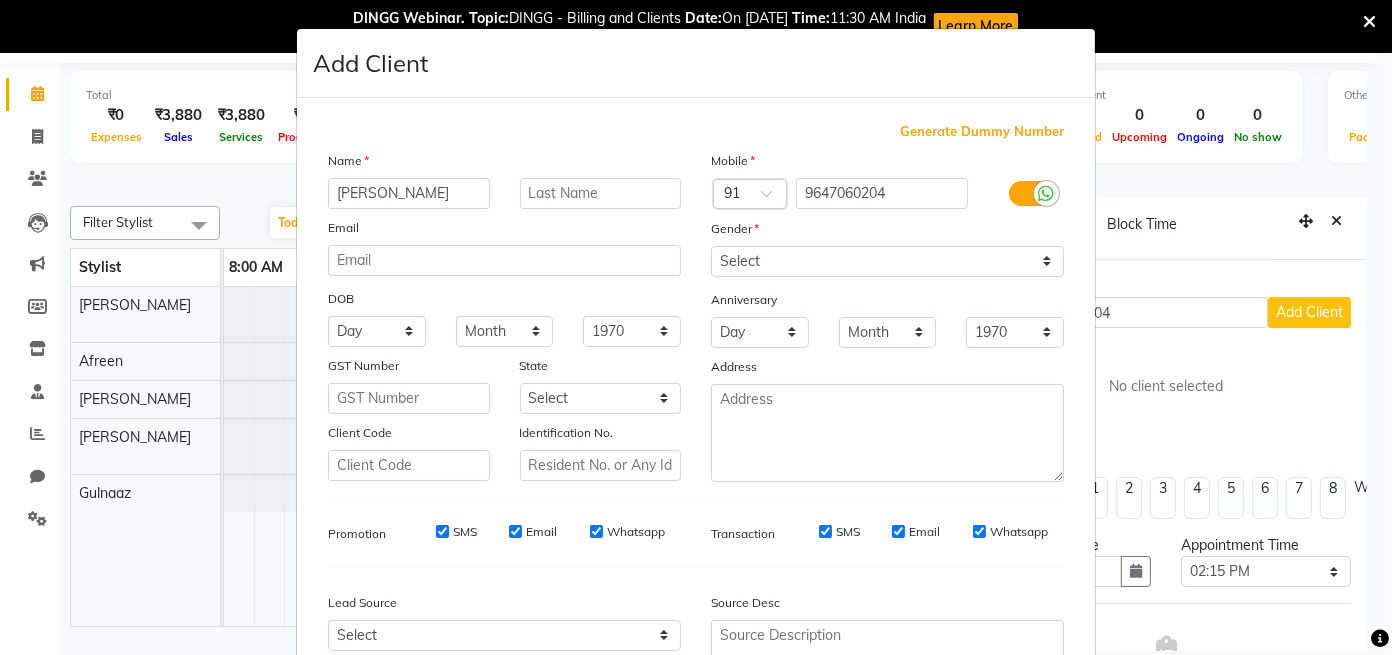 type on "[PERSON_NAME]" 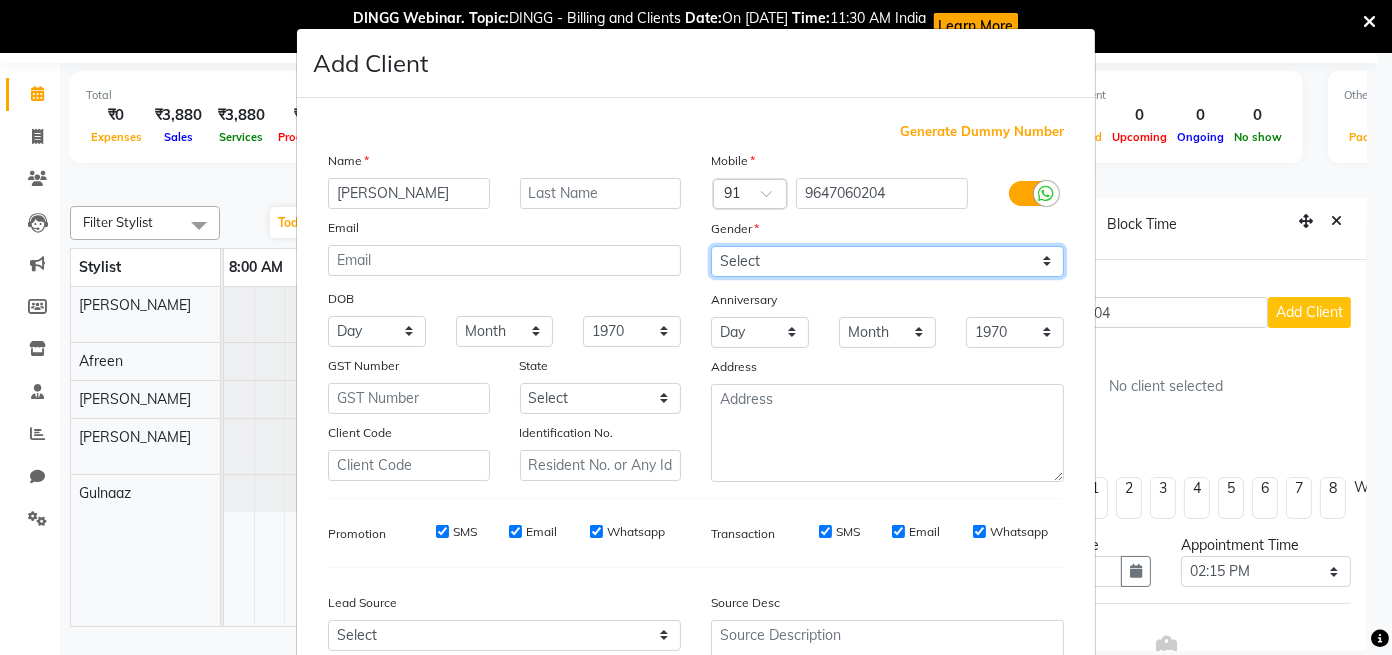 click on "Select [DEMOGRAPHIC_DATA] [DEMOGRAPHIC_DATA] Other Prefer Not To Say" at bounding box center [887, 261] 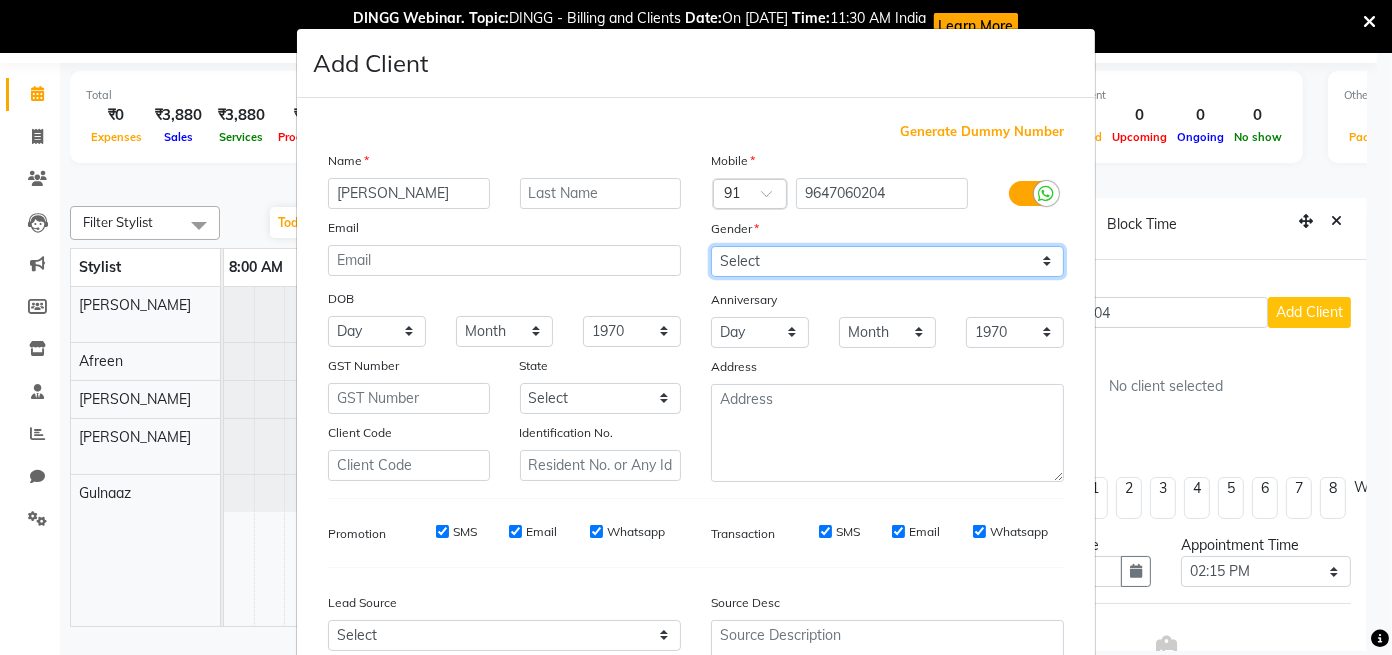 select on "[DEMOGRAPHIC_DATA]" 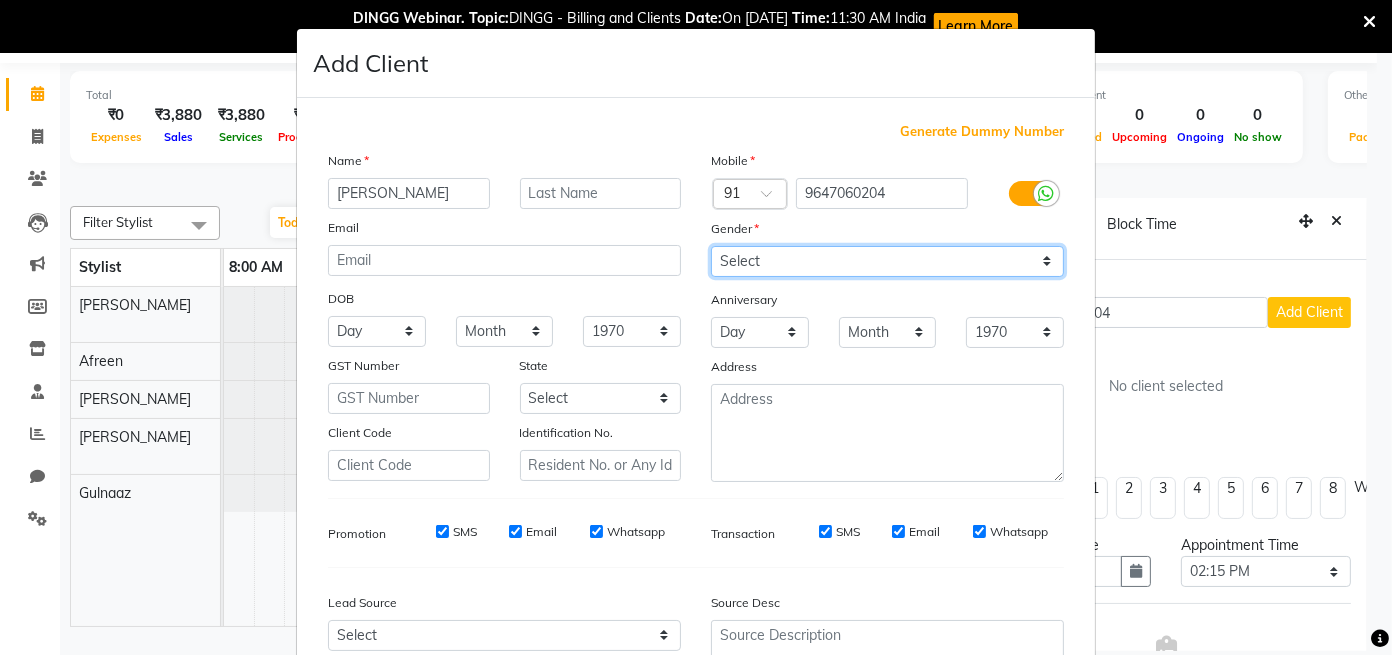 click on "Select [DEMOGRAPHIC_DATA] [DEMOGRAPHIC_DATA] Other Prefer Not To Say" at bounding box center [887, 261] 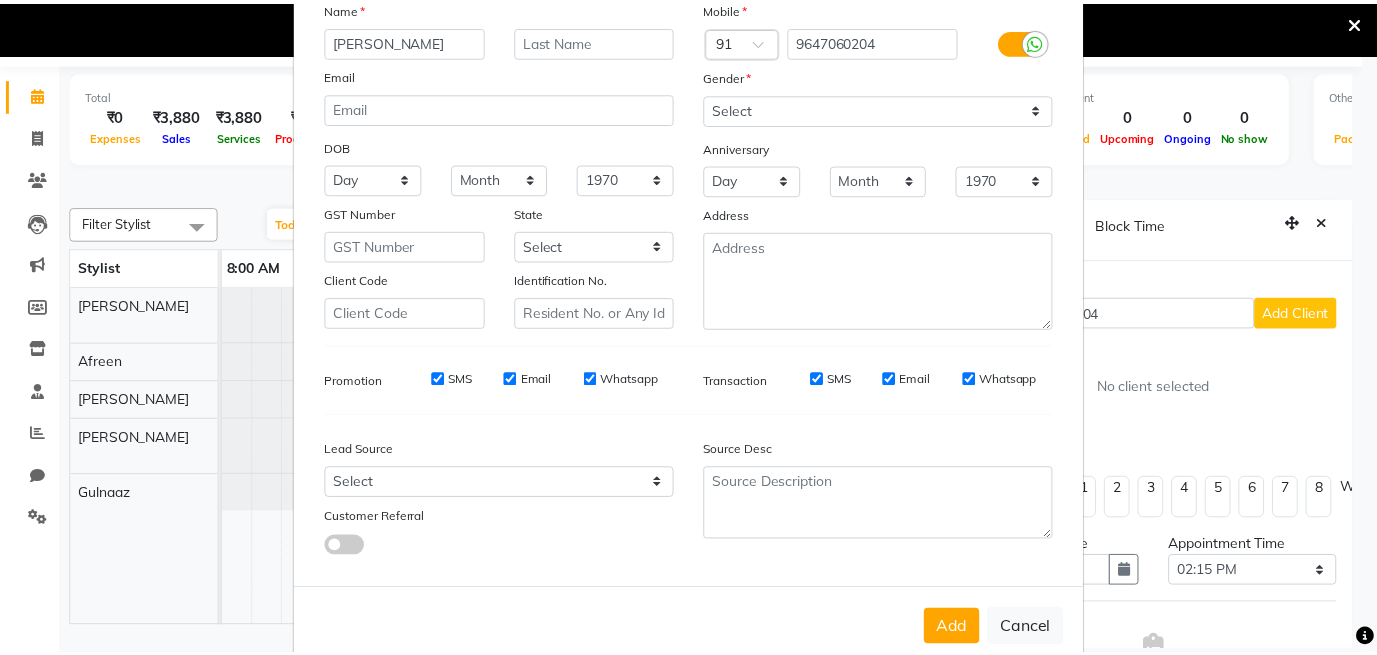 scroll, scrollTop: 196, scrollLeft: 0, axis: vertical 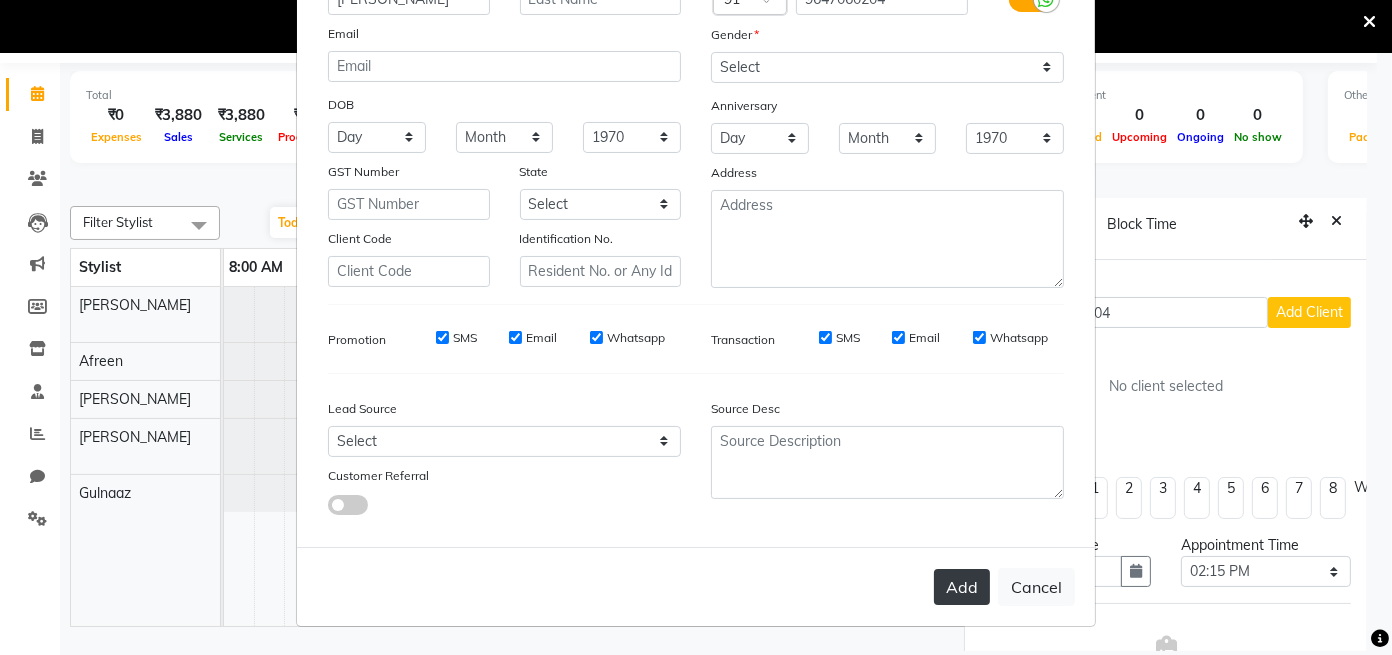 click on "Add" at bounding box center (962, 587) 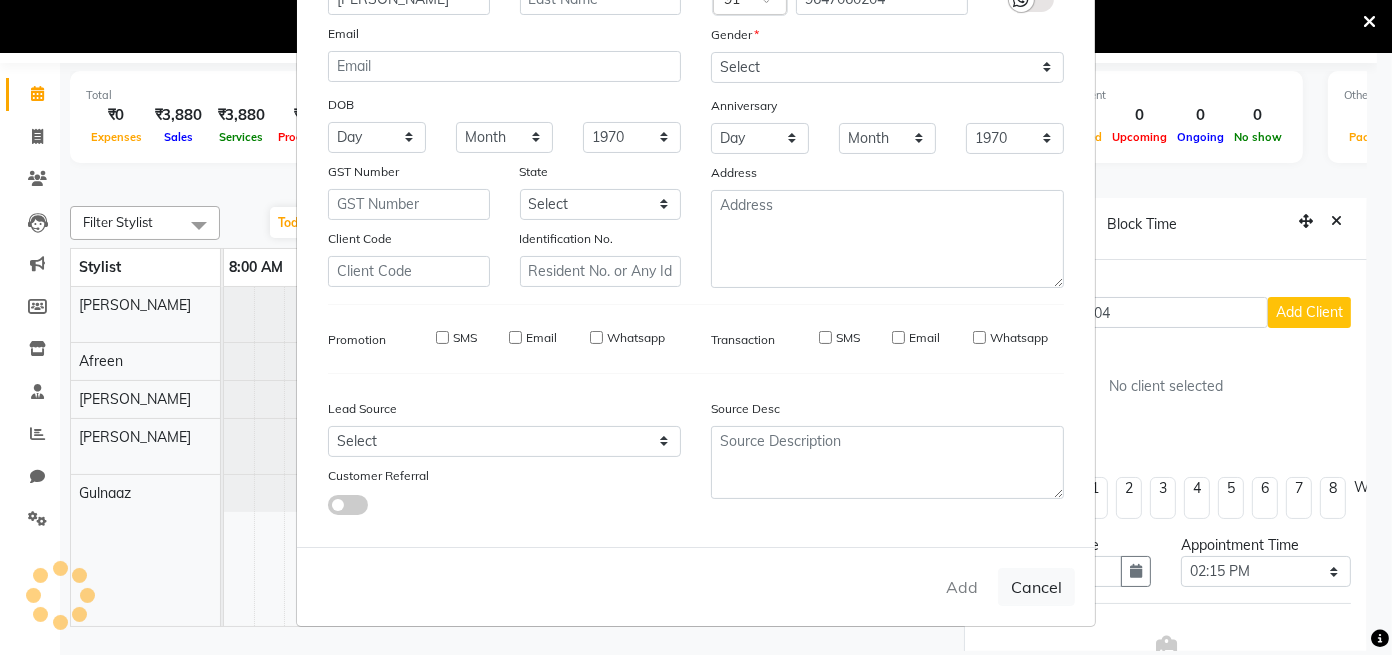 type 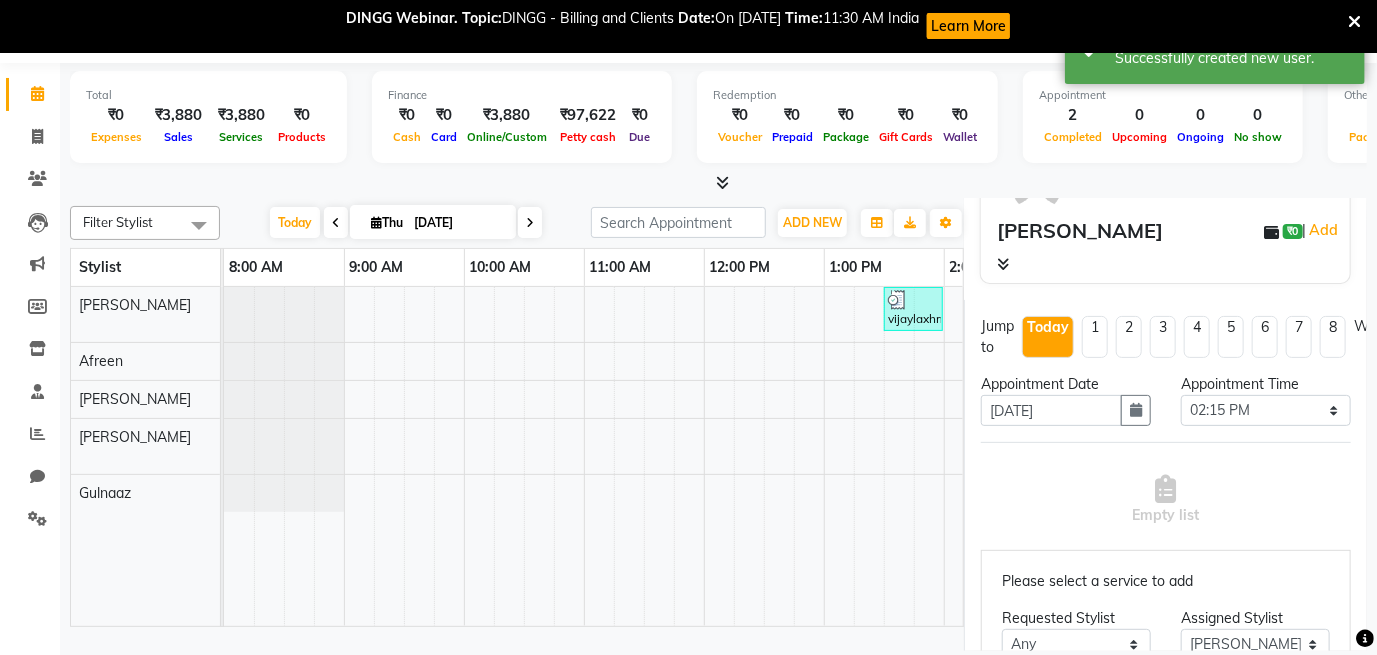 scroll, scrollTop: 329, scrollLeft: 0, axis: vertical 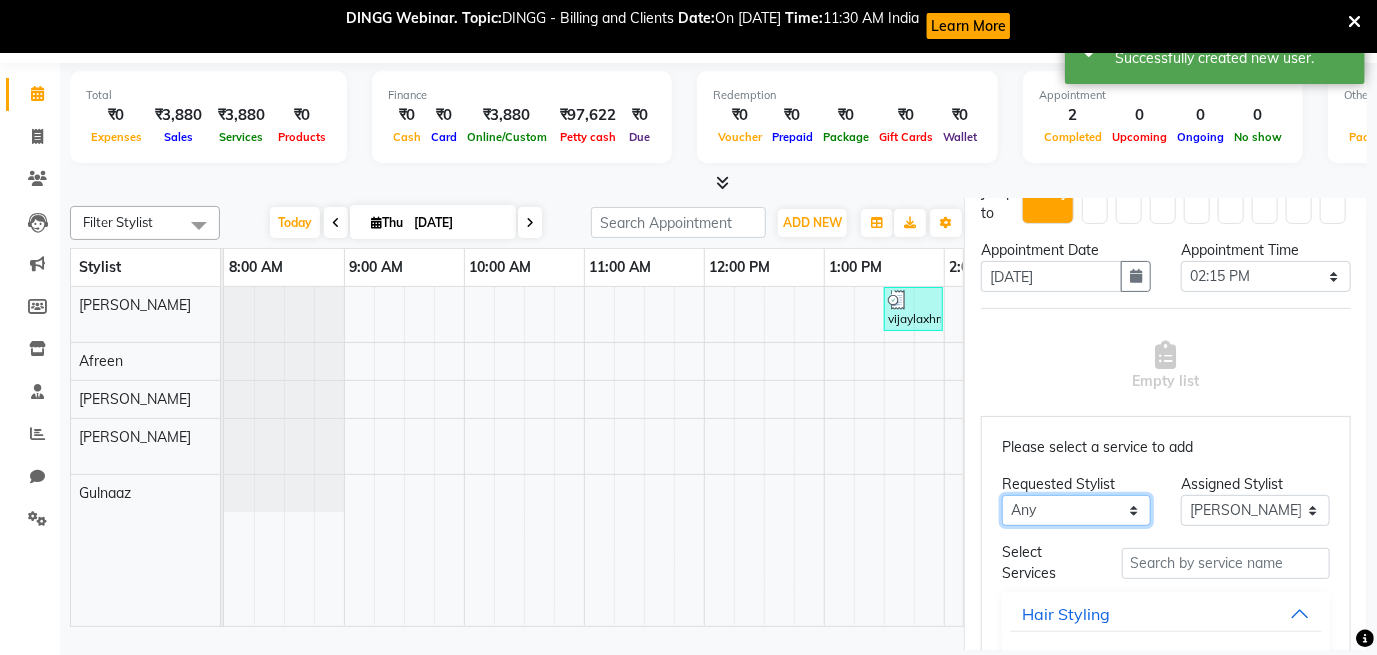 click on "Any [PERSON_NAME] Gulnaaz [PERSON_NAME]" at bounding box center (1076, 510) 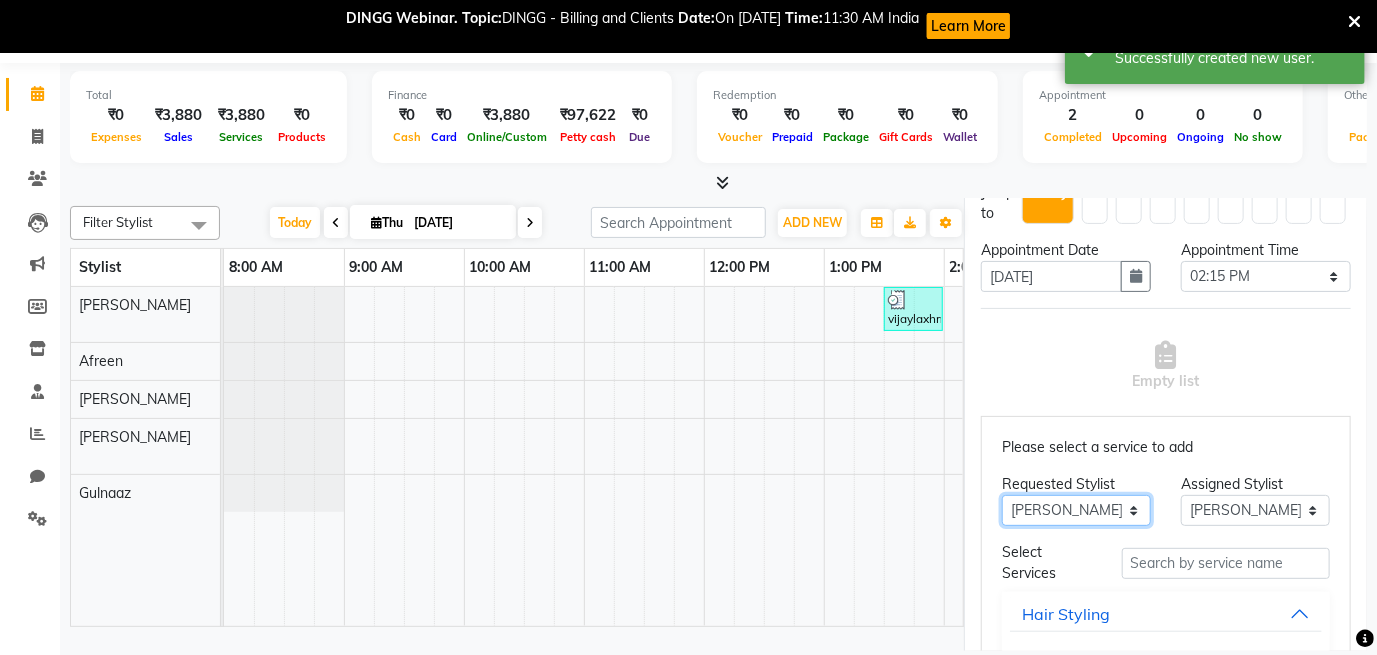 click on "Any [PERSON_NAME] Gulnaaz [PERSON_NAME]" at bounding box center (1076, 510) 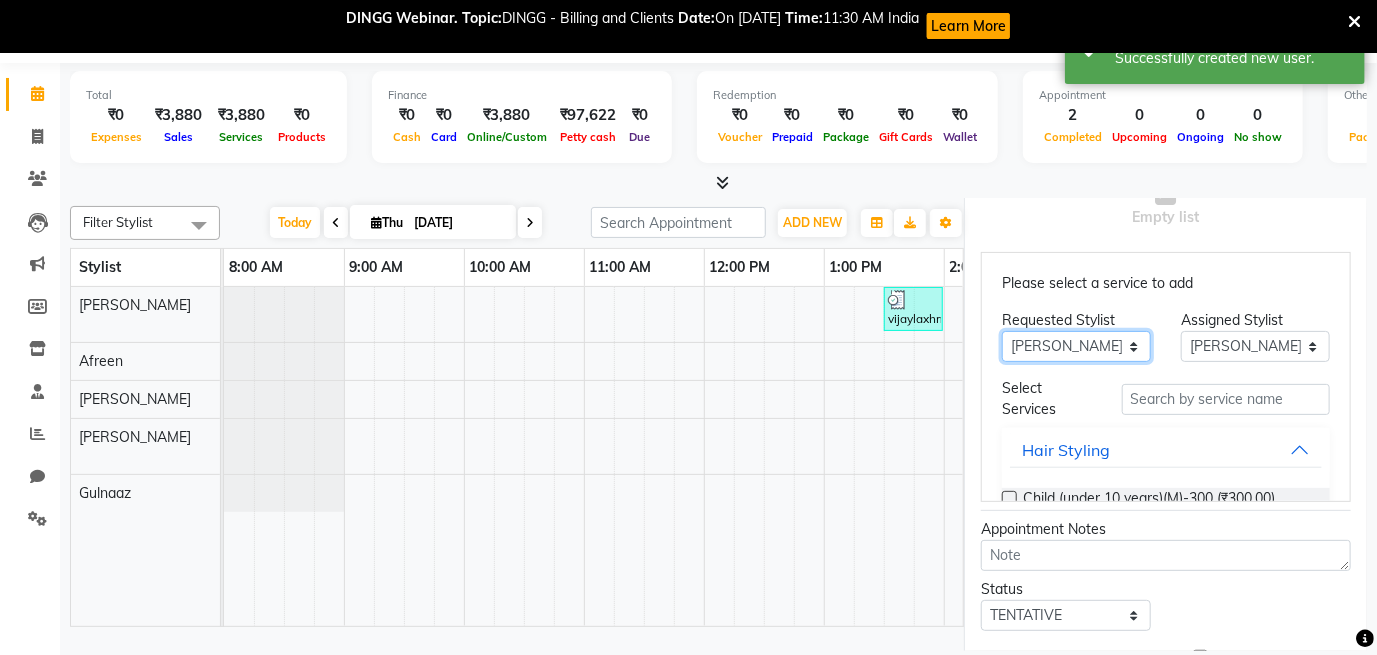 scroll, scrollTop: 500, scrollLeft: 0, axis: vertical 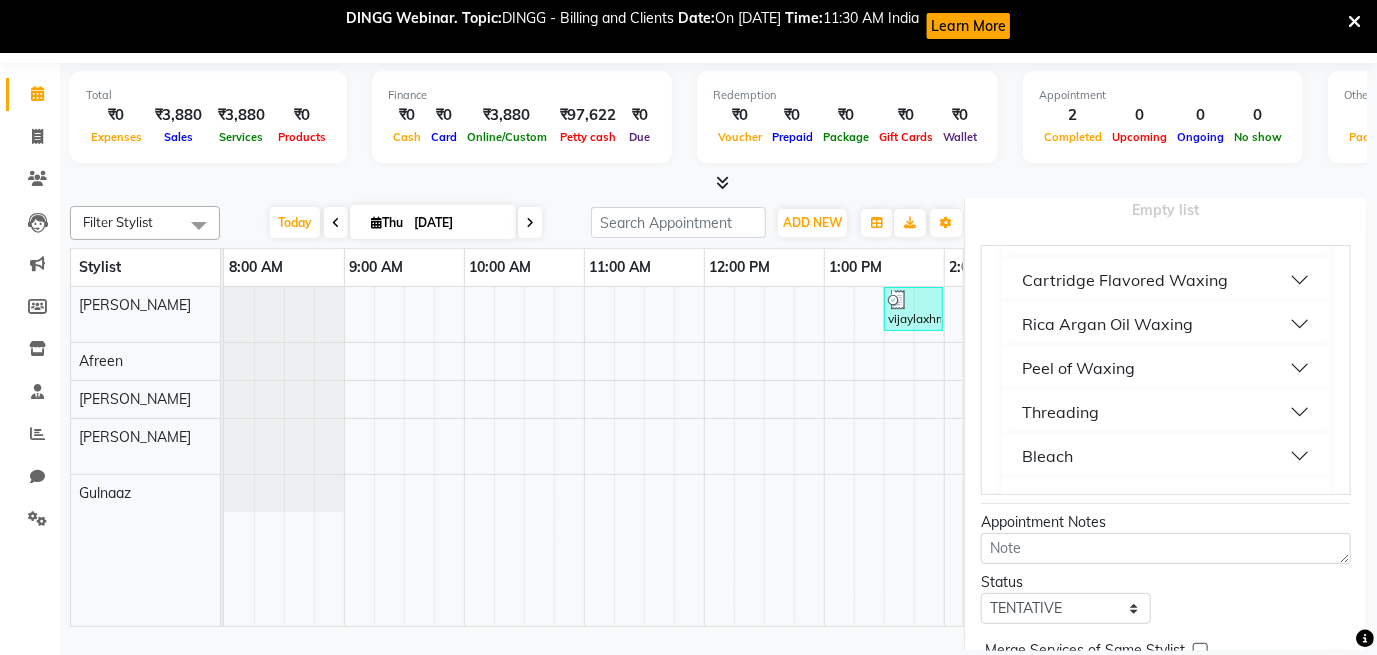 click on "Peel of Waxing" at bounding box center [1166, 368] 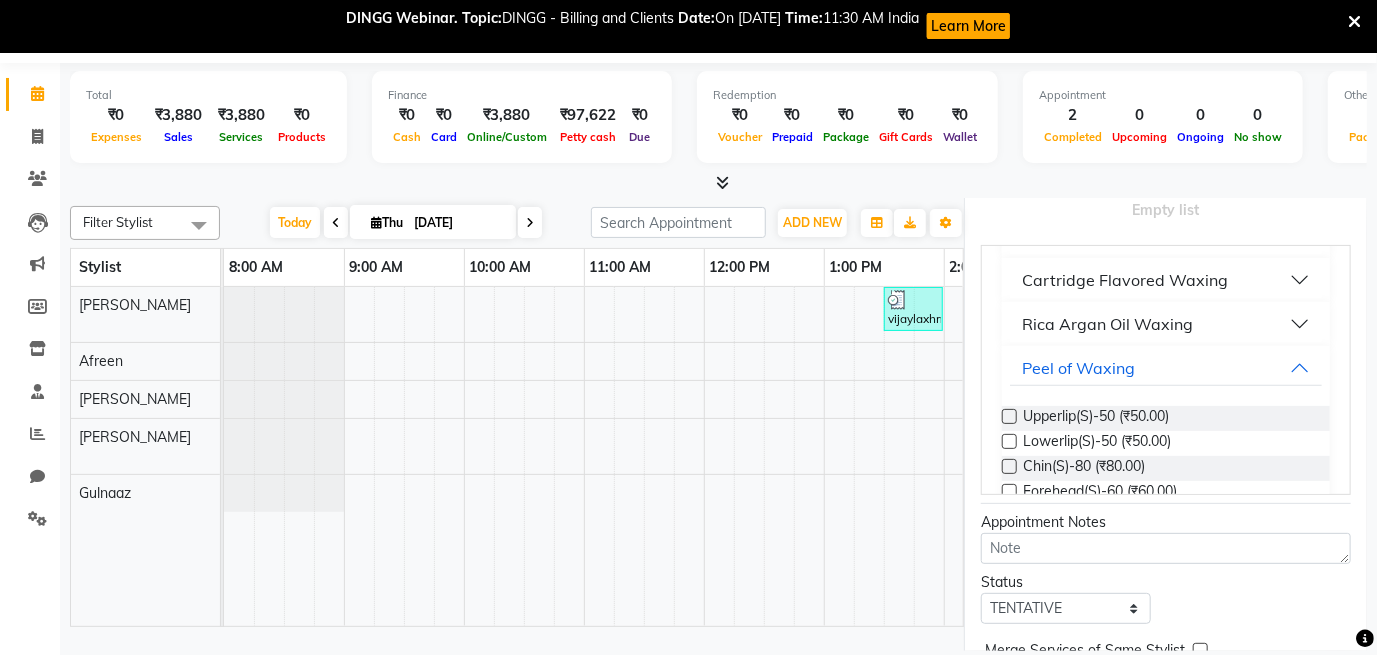 click at bounding box center [1009, 416] 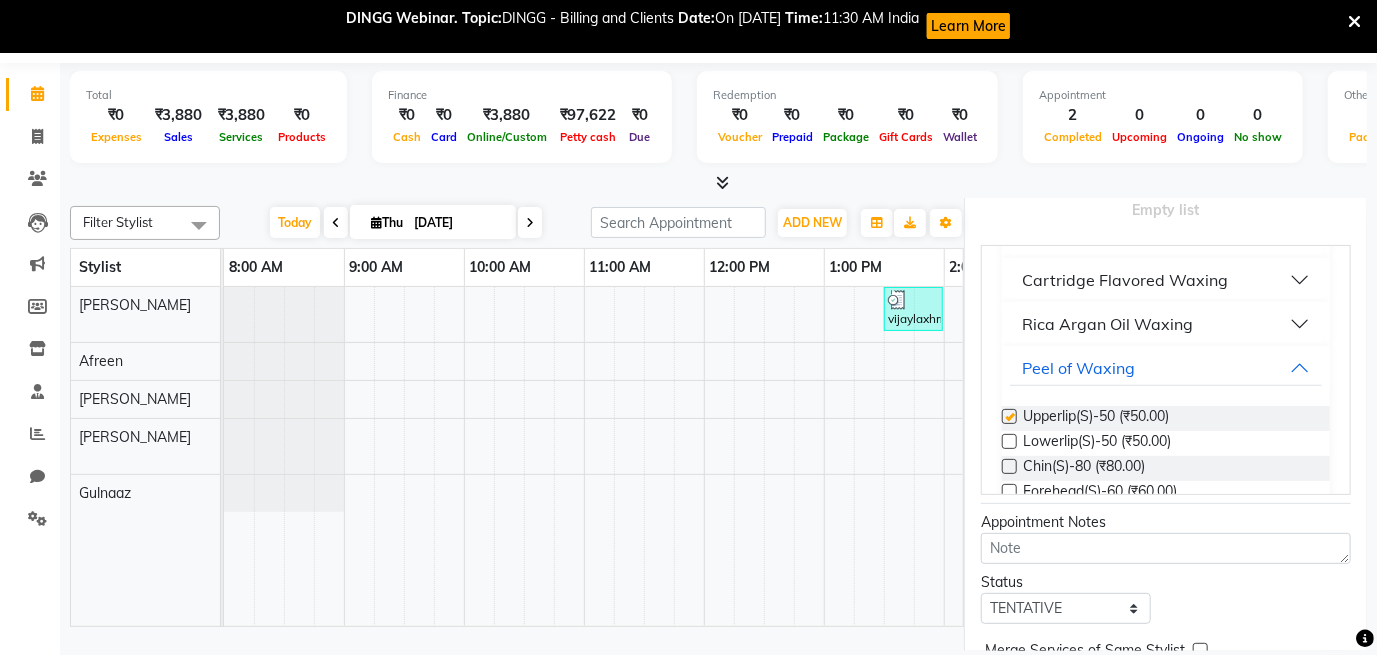scroll, scrollTop: 436, scrollLeft: 0, axis: vertical 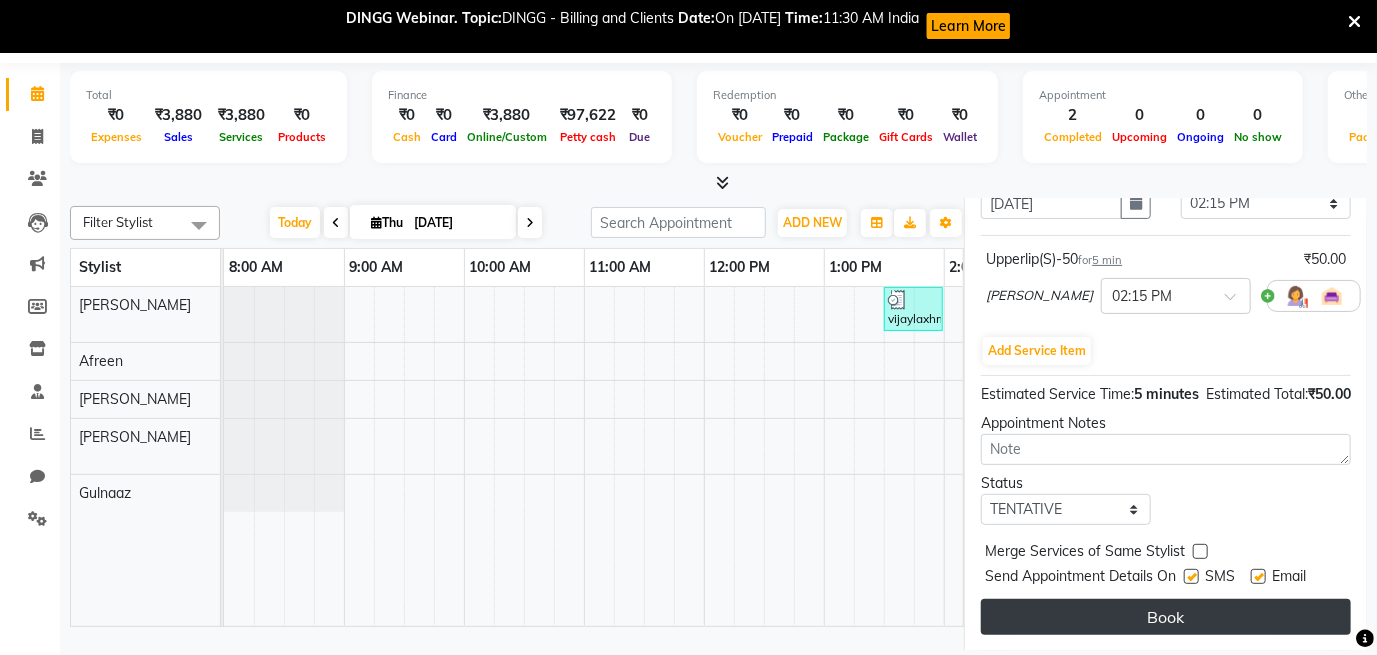 click on "Book" at bounding box center [1166, 617] 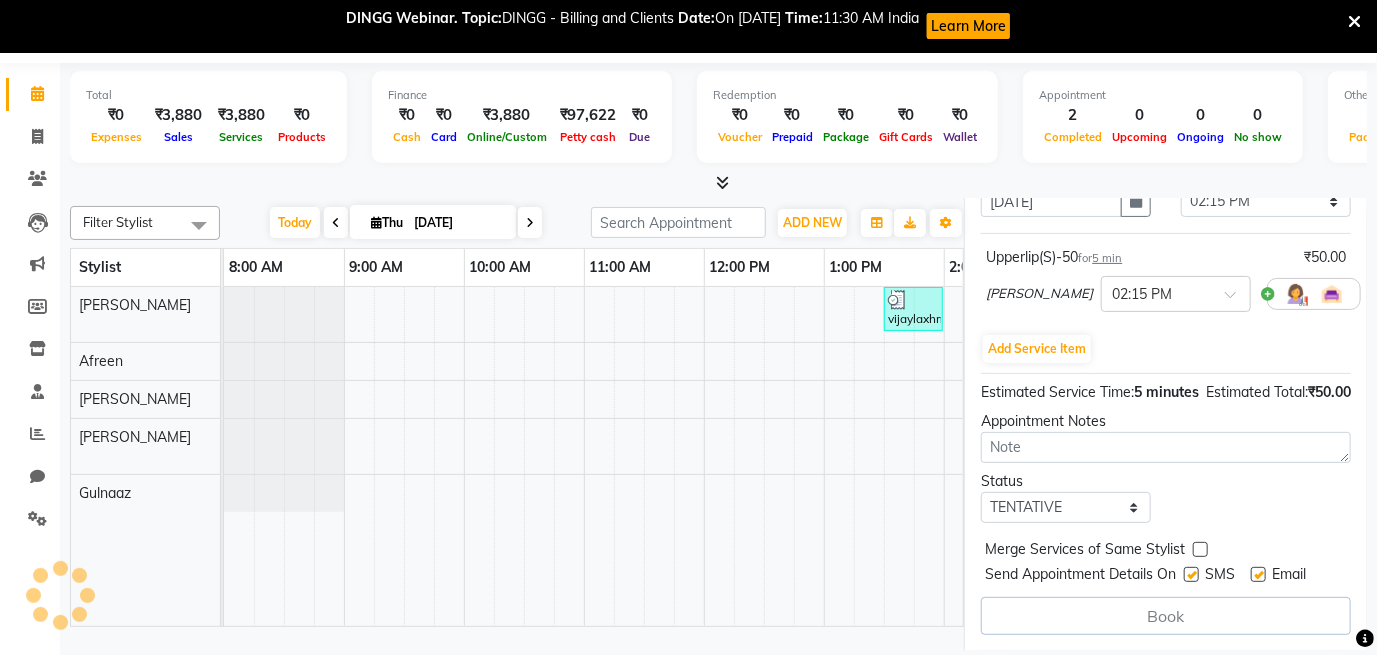 select on "79313" 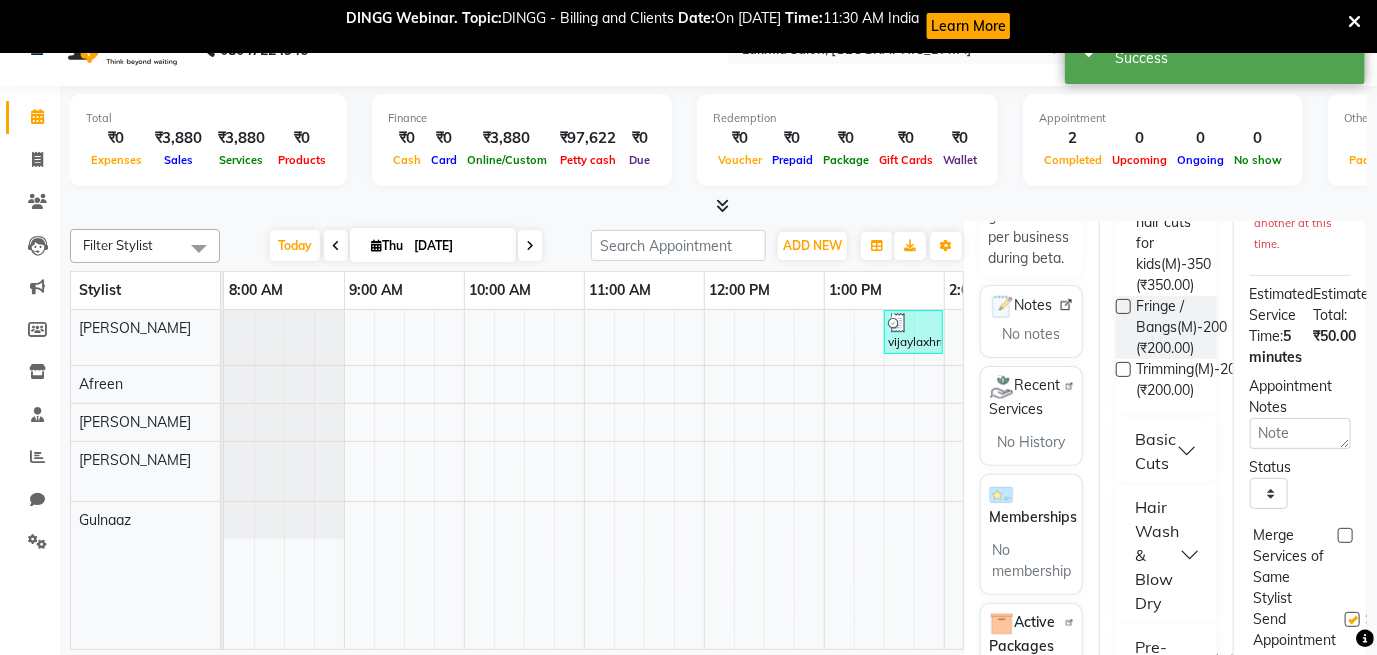 scroll, scrollTop: 62, scrollLeft: 0, axis: vertical 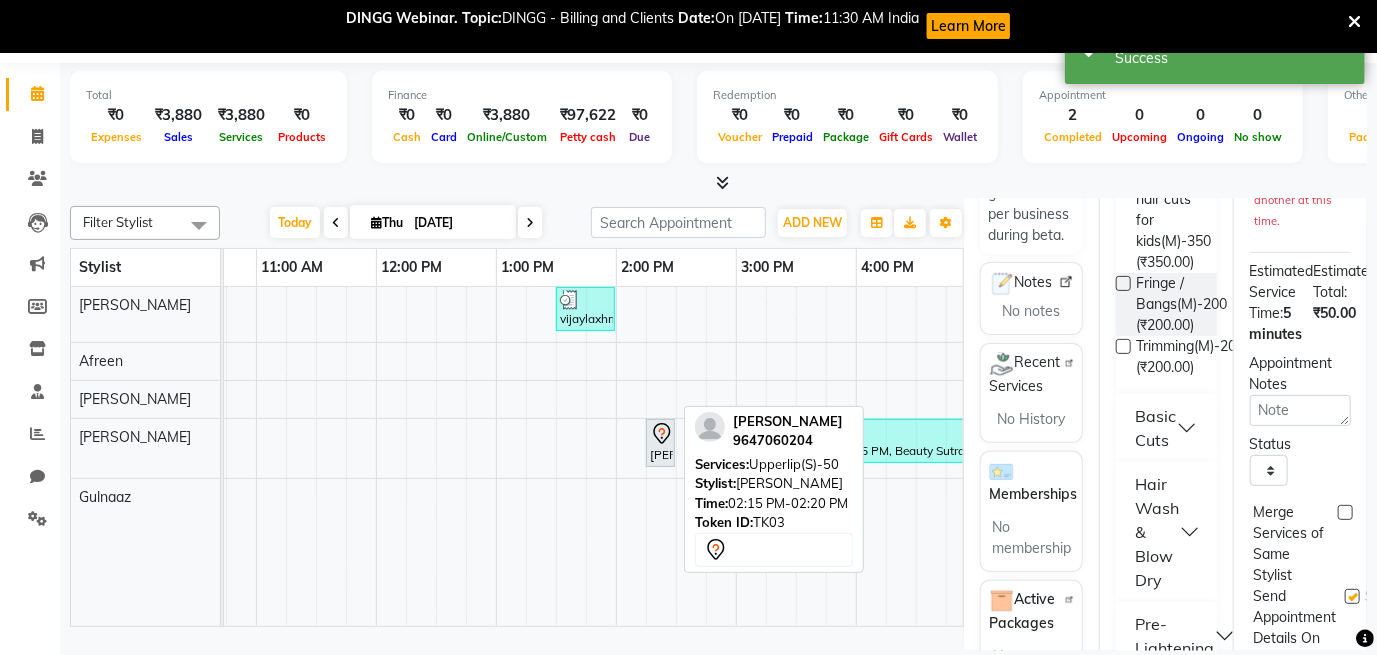 click 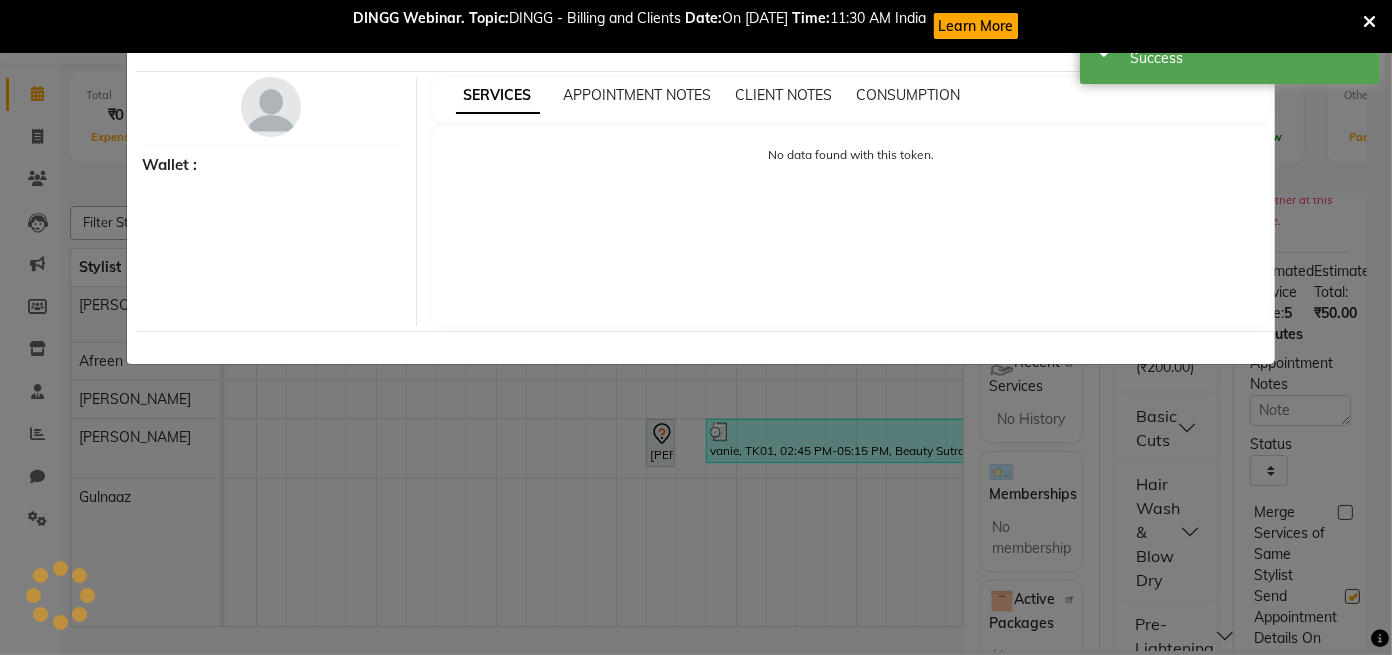 select on "7" 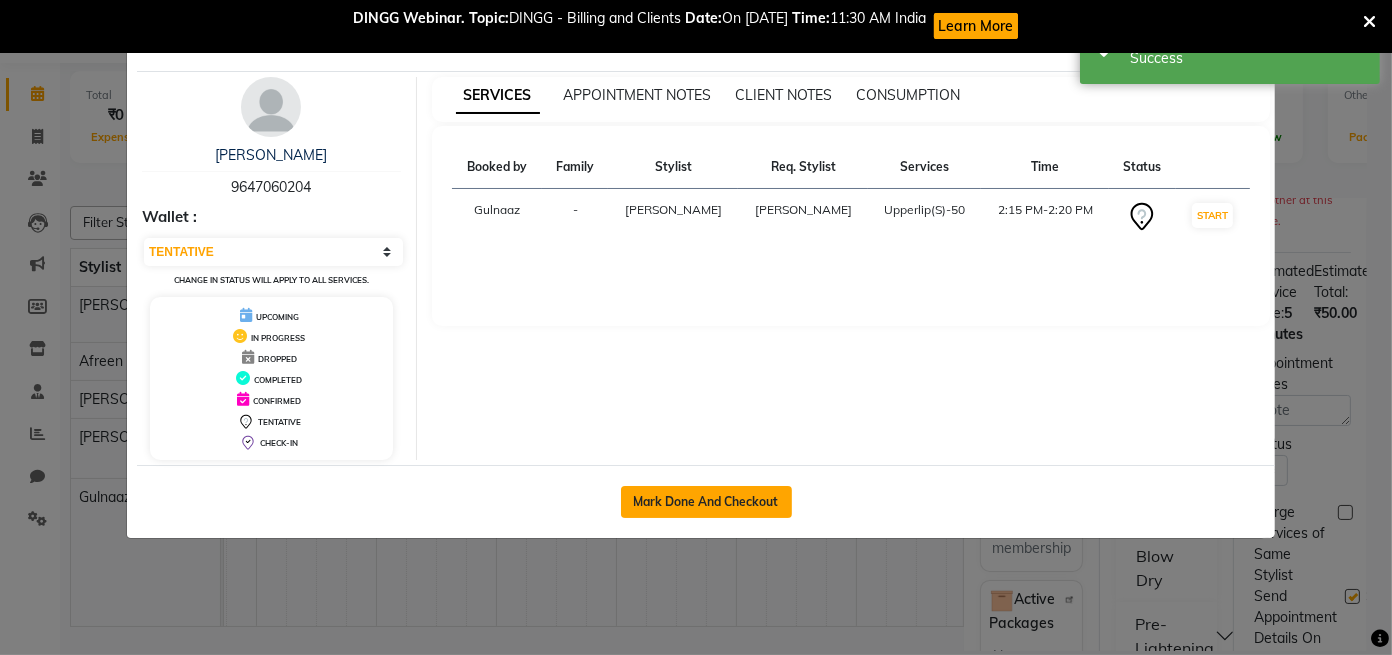 click on "Mark Done And Checkout" 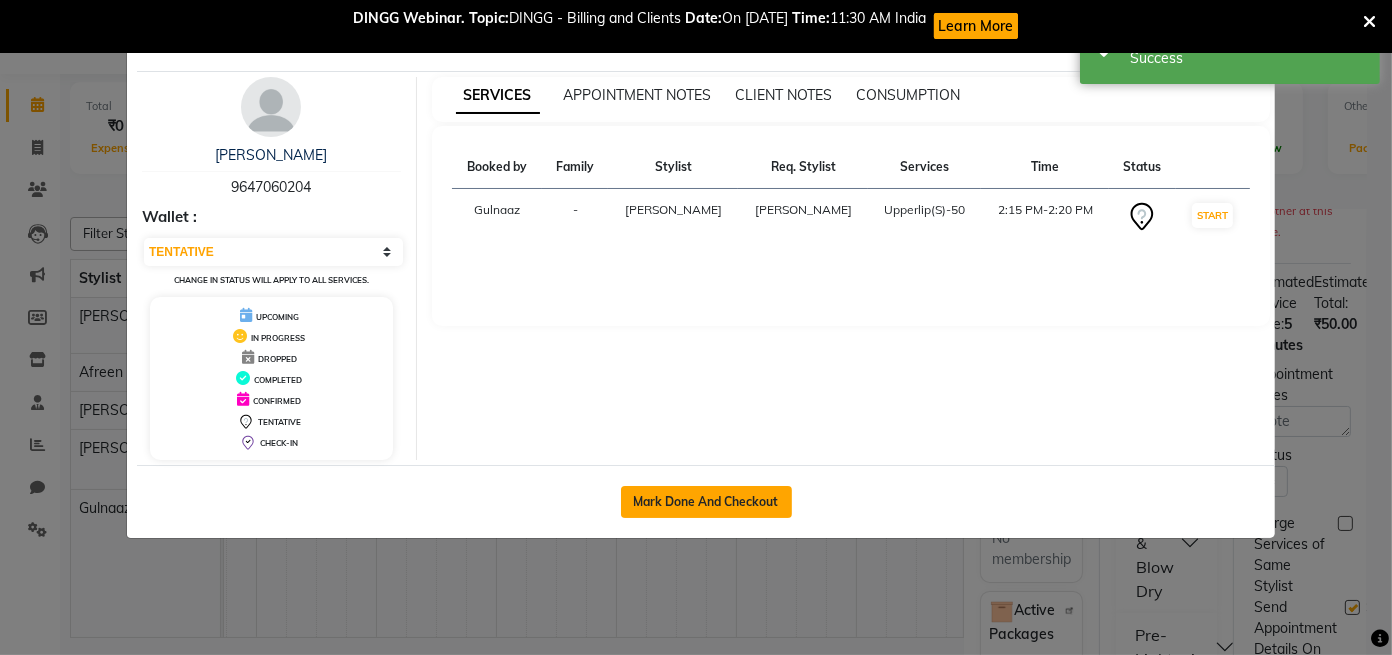 select on "service" 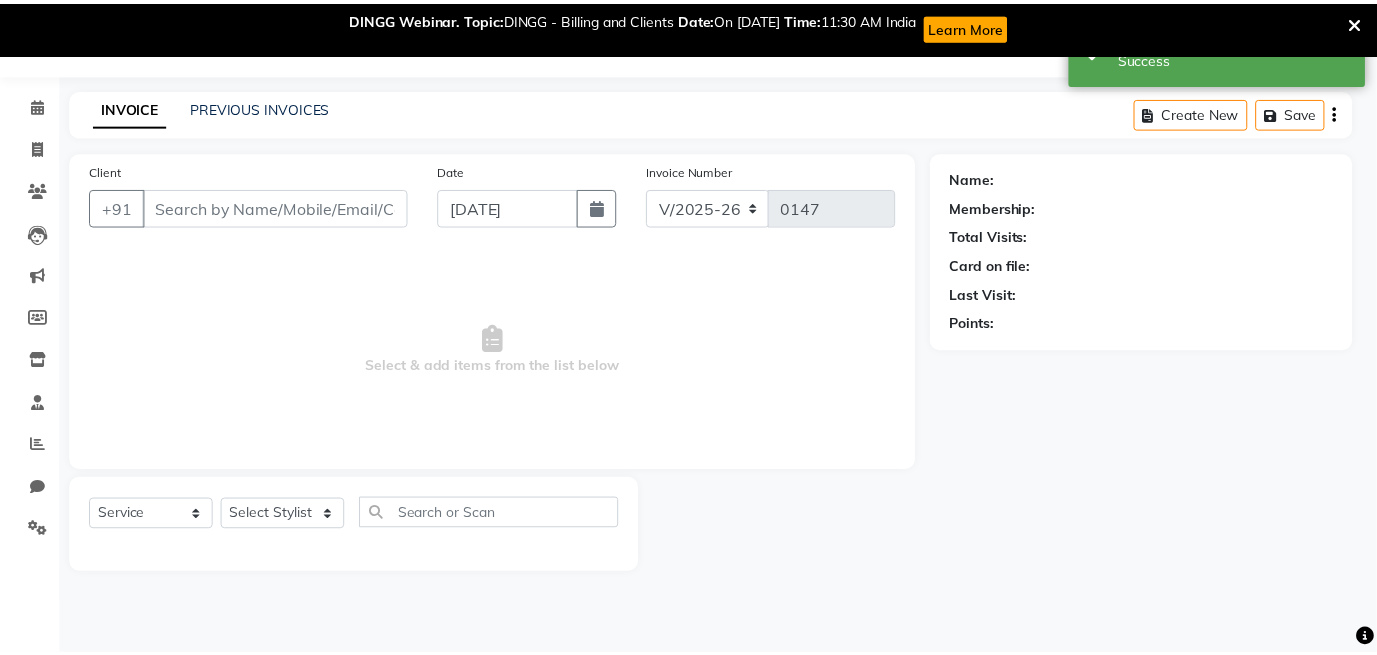 scroll, scrollTop: 0, scrollLeft: 0, axis: both 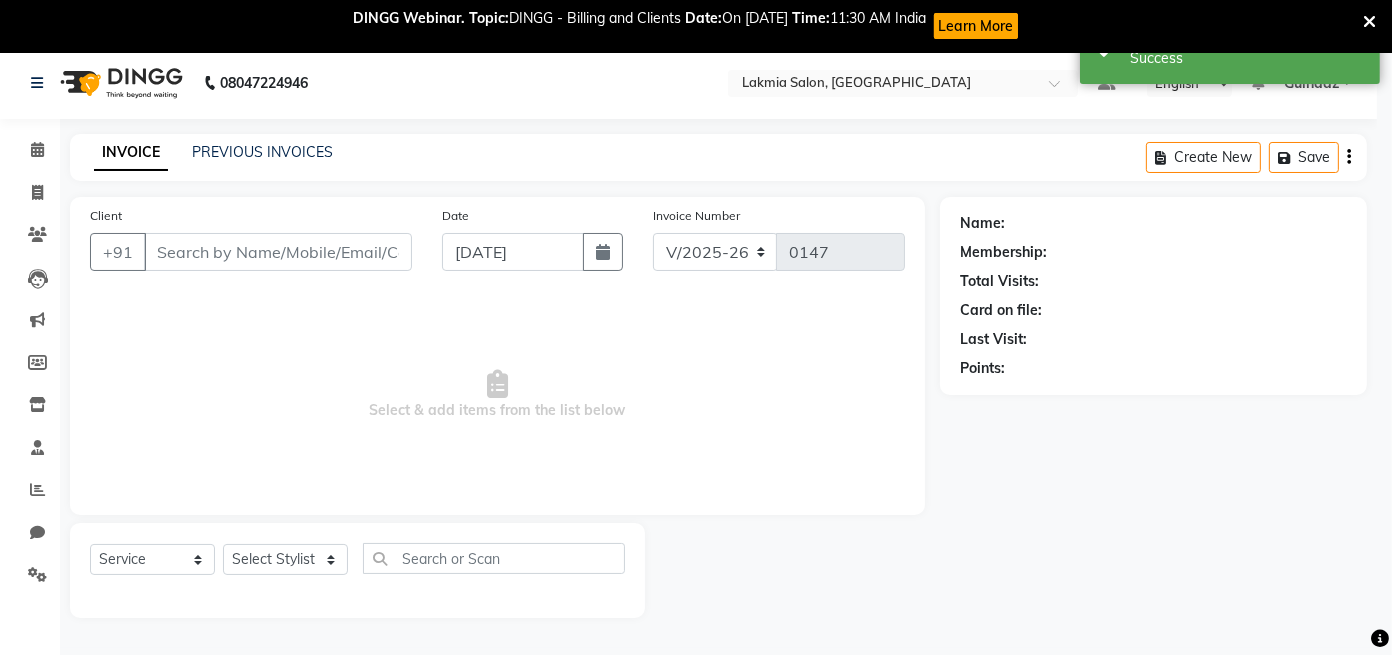 select on "3" 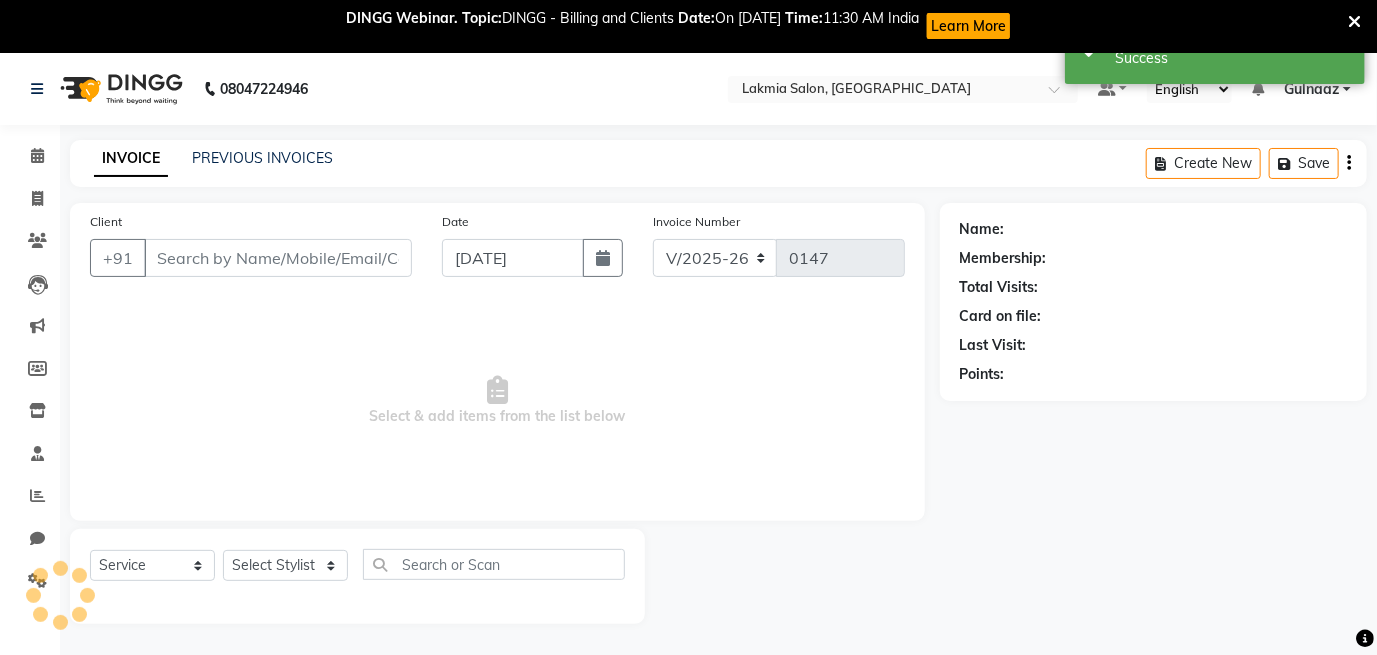 type on "9647060204" 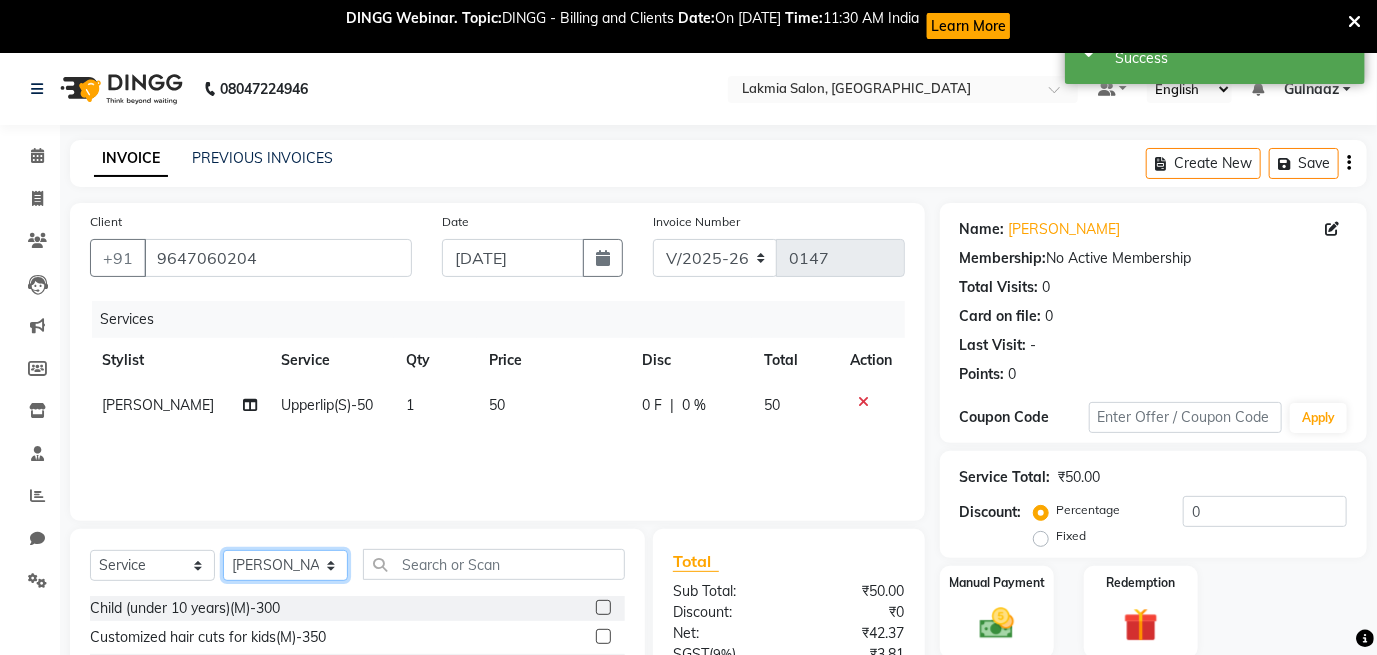 click on "Select Stylist [PERSON_NAME] Gulnaaz [PERSON_NAME]" 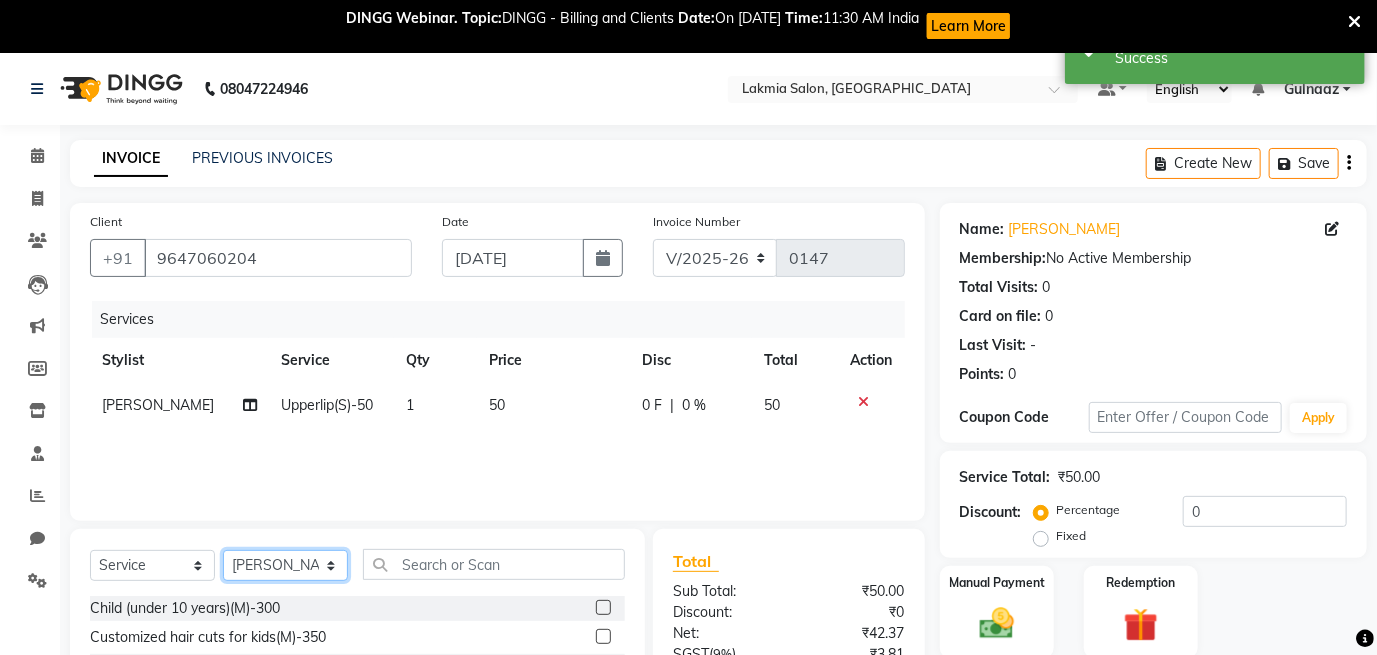click on "Select Stylist [PERSON_NAME] Gulnaaz [PERSON_NAME]" 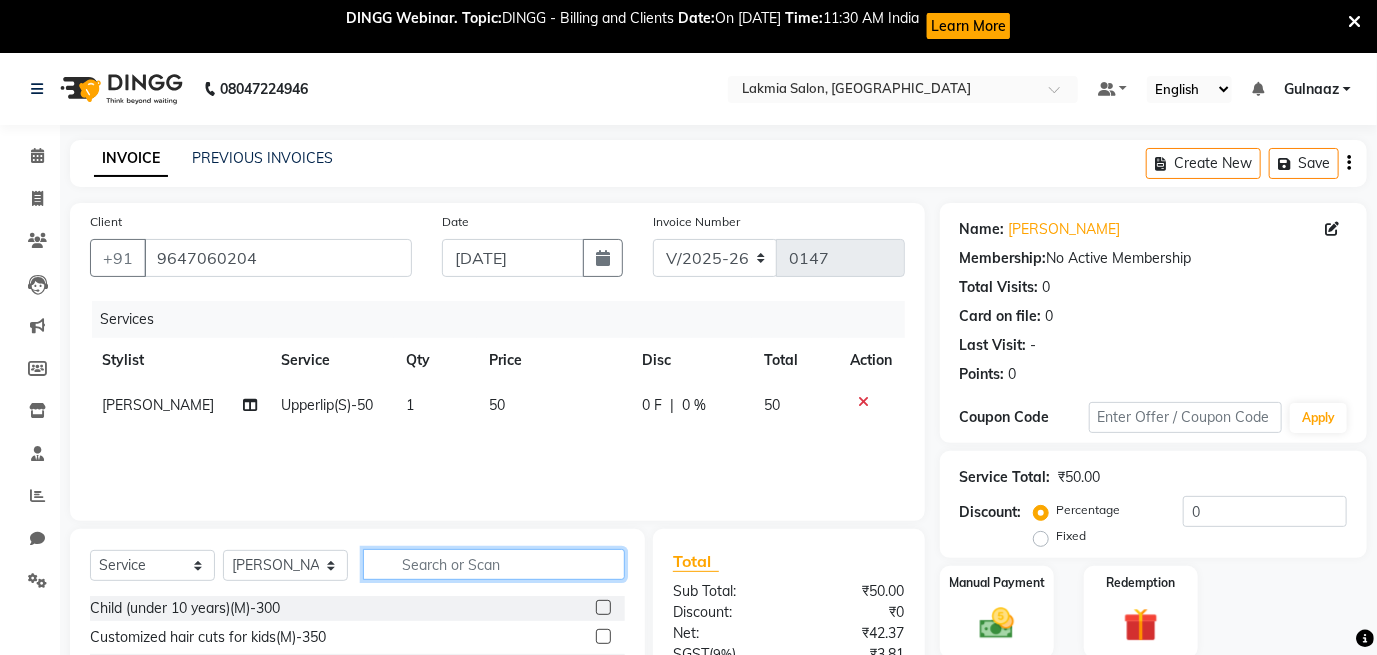 click 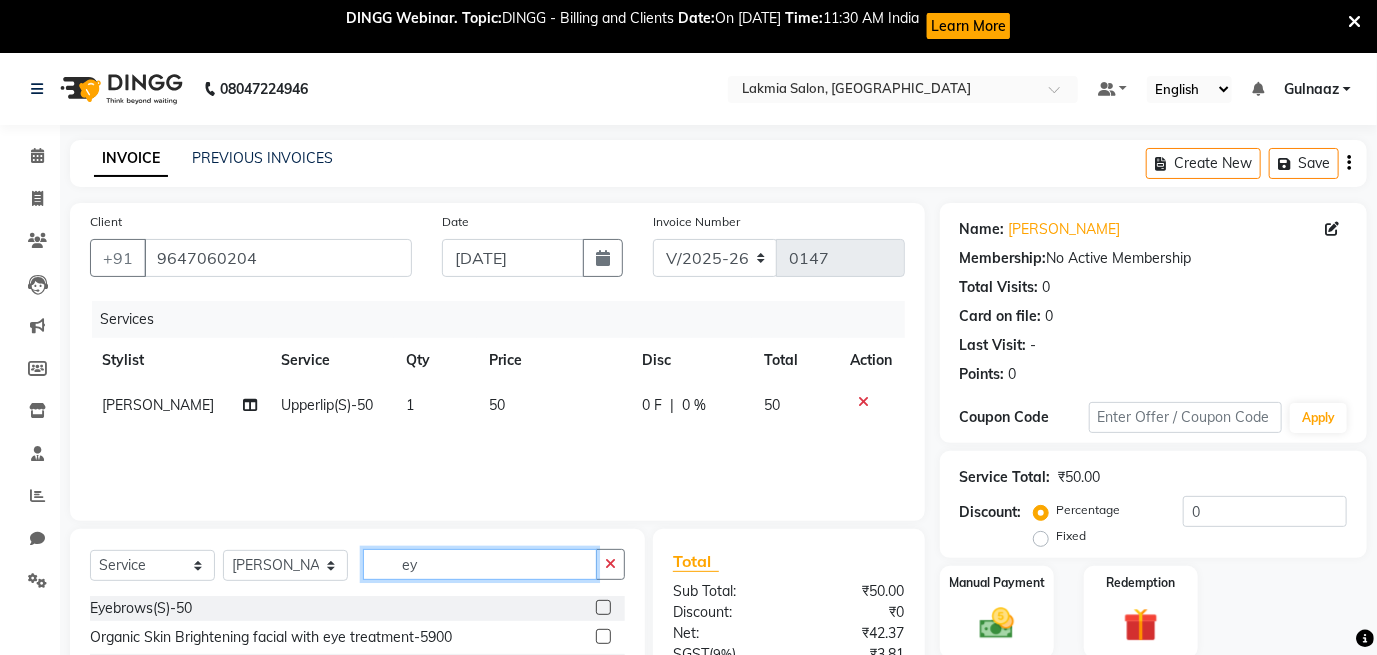 type on "ey" 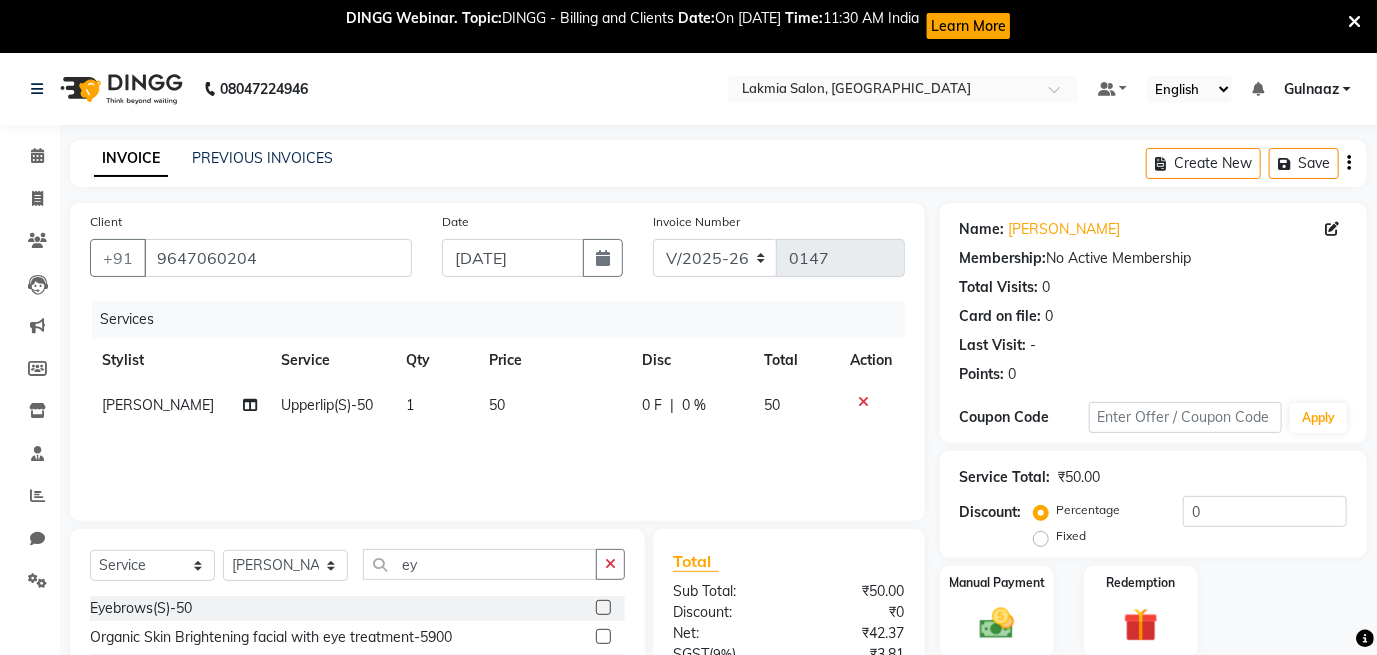 click 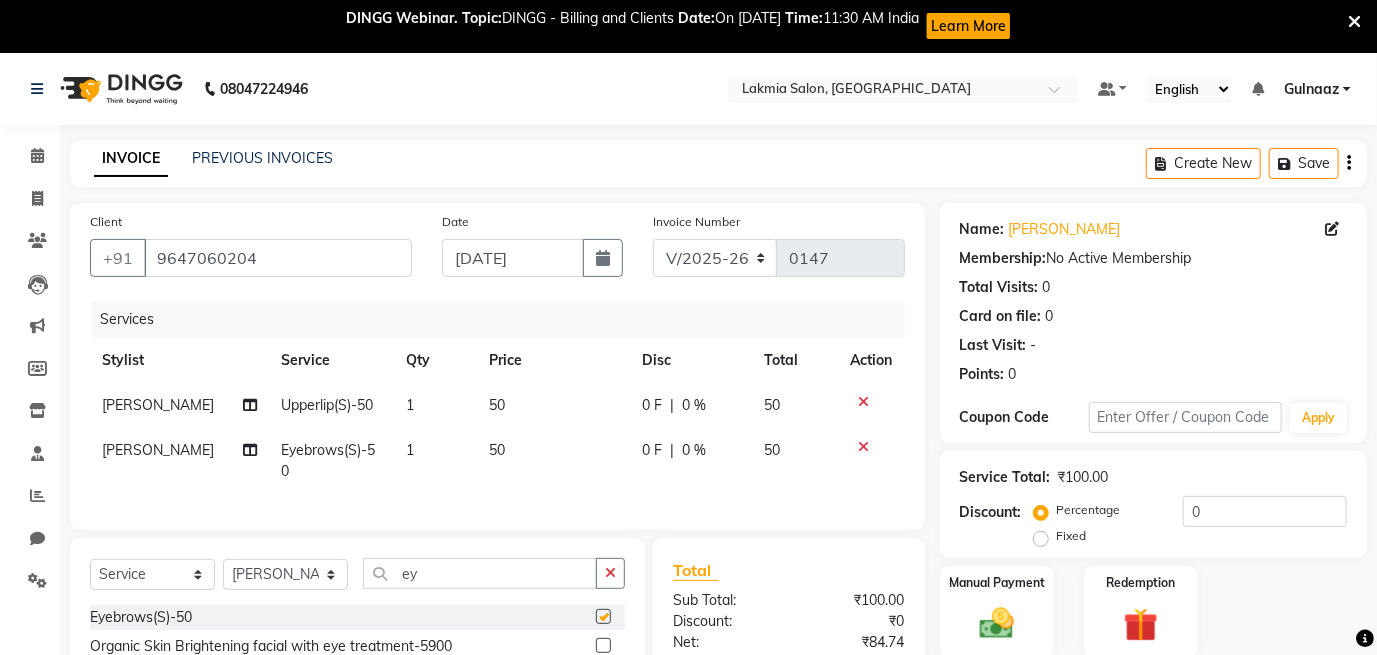 checkbox on "false" 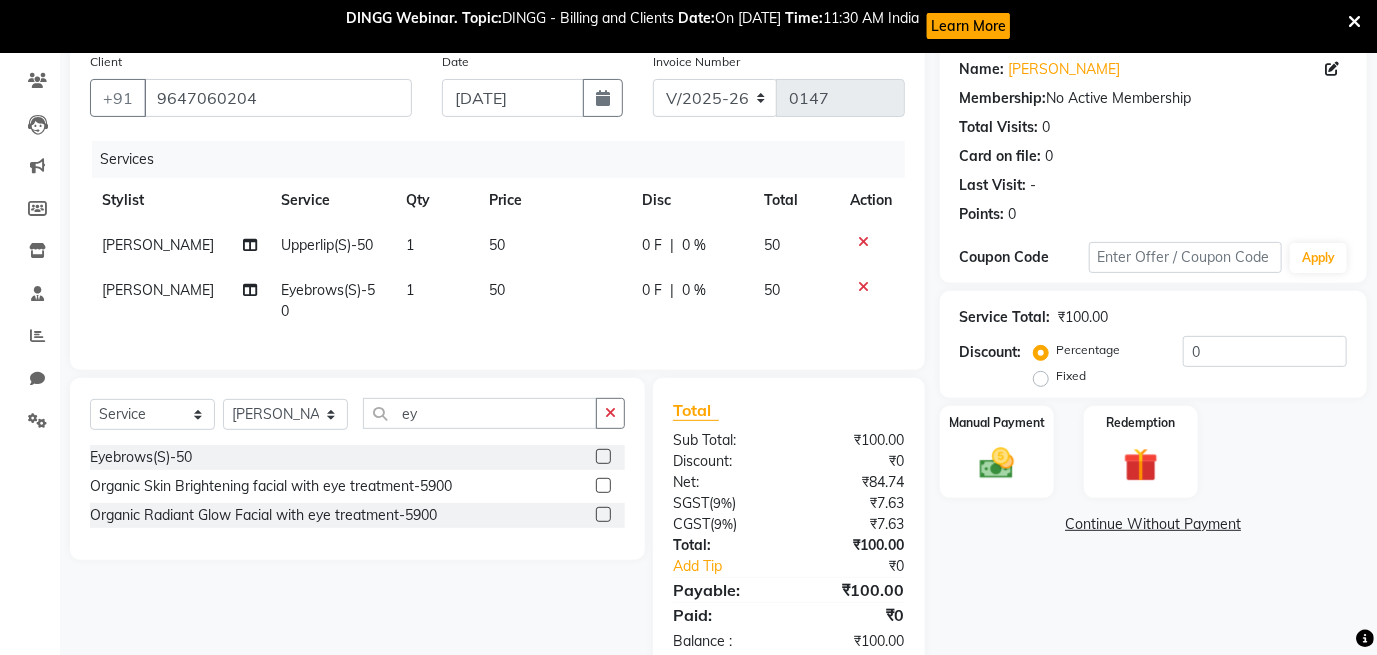 scroll, scrollTop: 200, scrollLeft: 0, axis: vertical 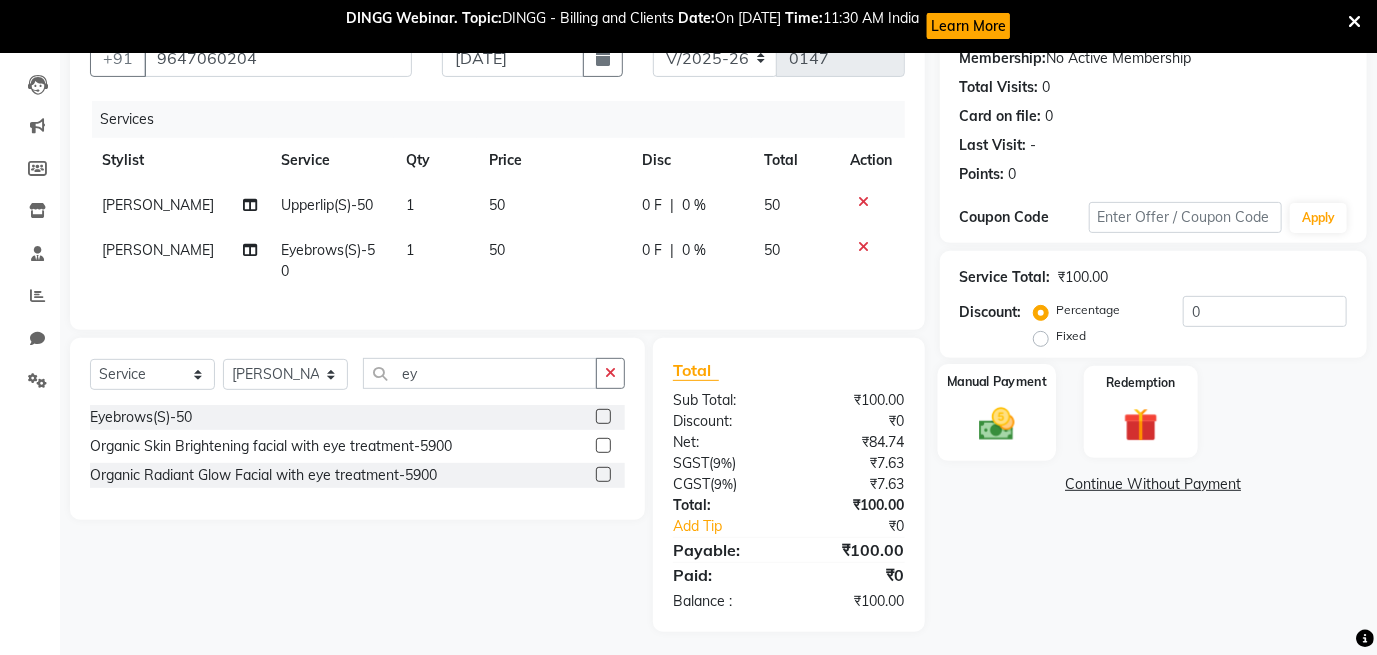 click 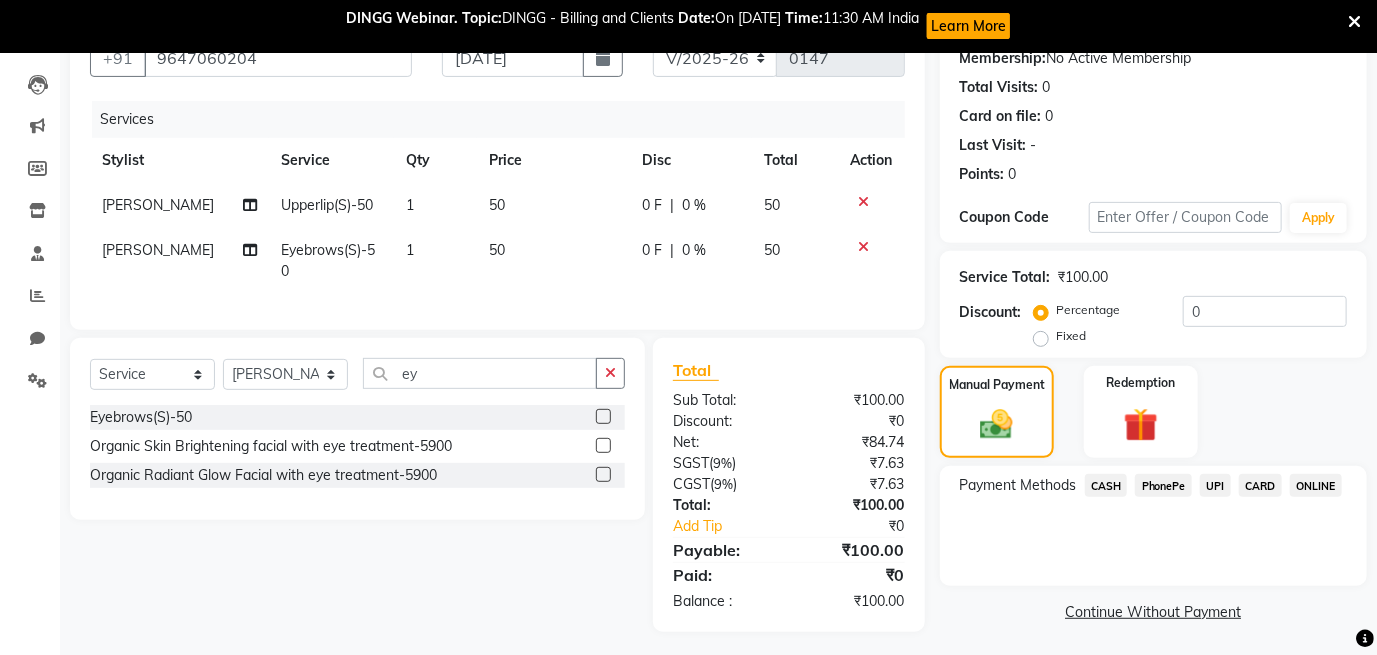 click on "PhonePe" 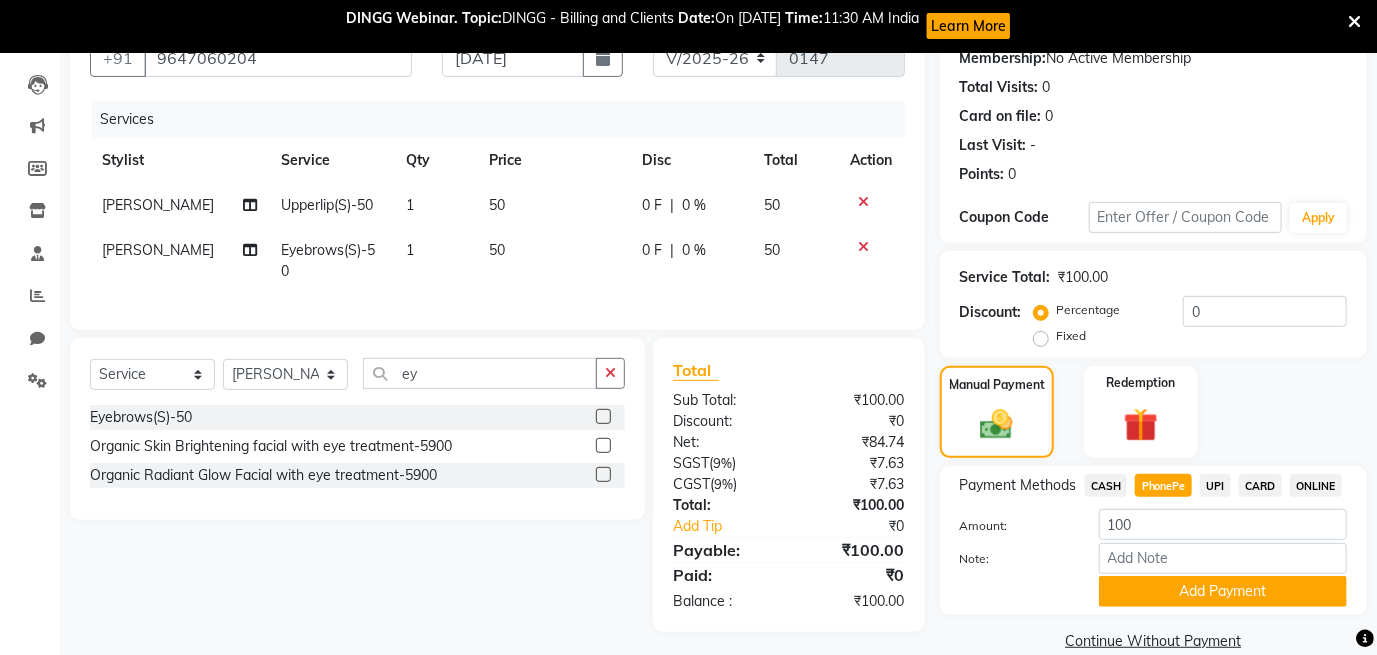 click on "Add Payment" 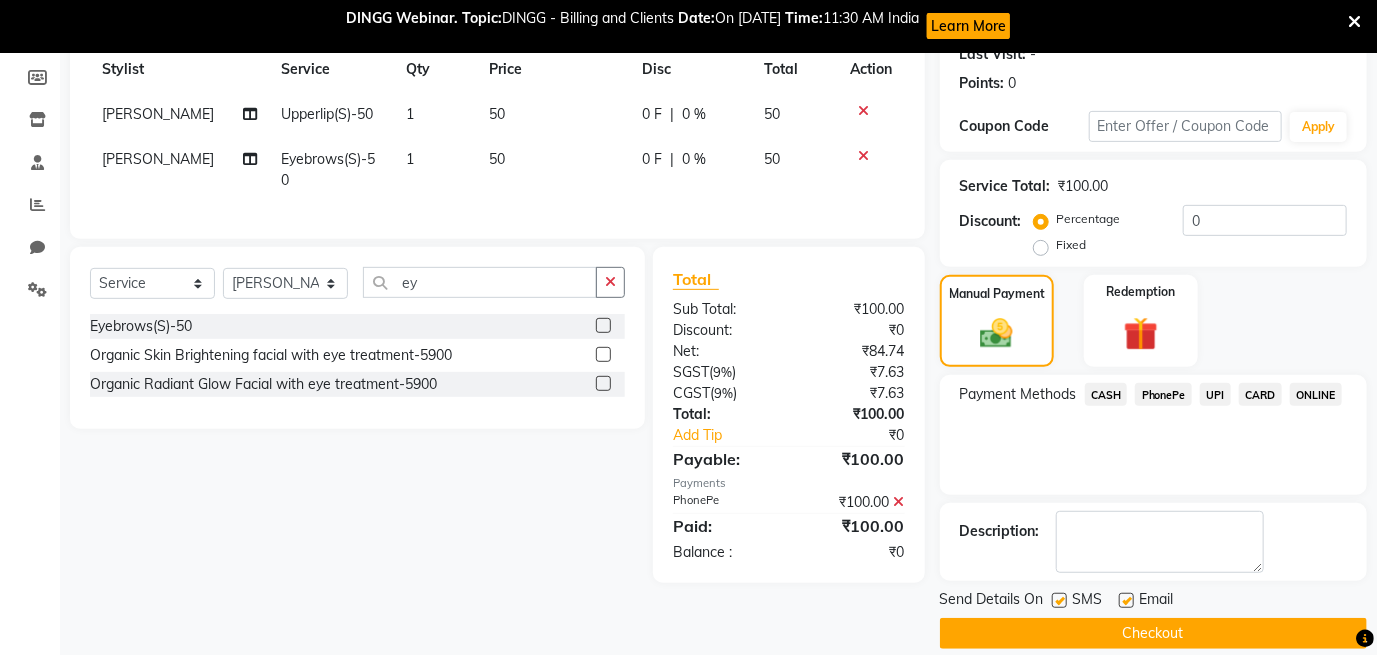 scroll, scrollTop: 313, scrollLeft: 0, axis: vertical 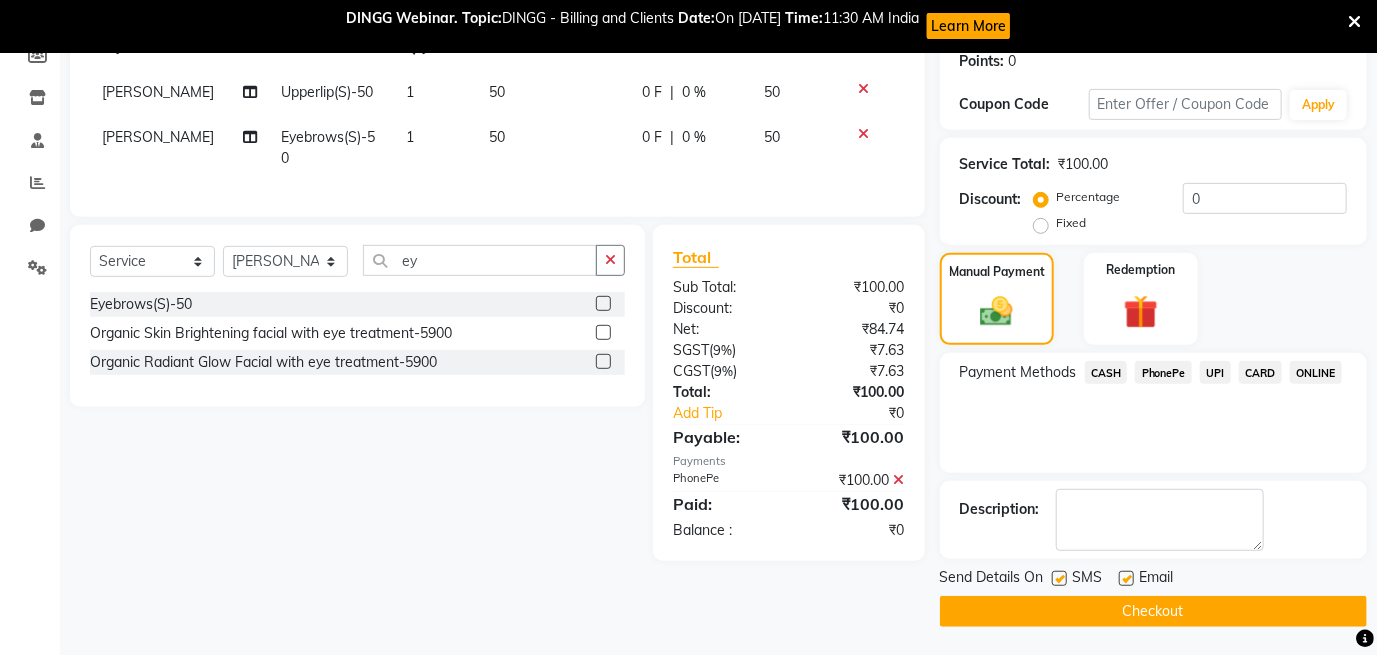 drag, startPoint x: 1120, startPoint y: 575, endPoint x: 1128, endPoint y: 582, distance: 10.630146 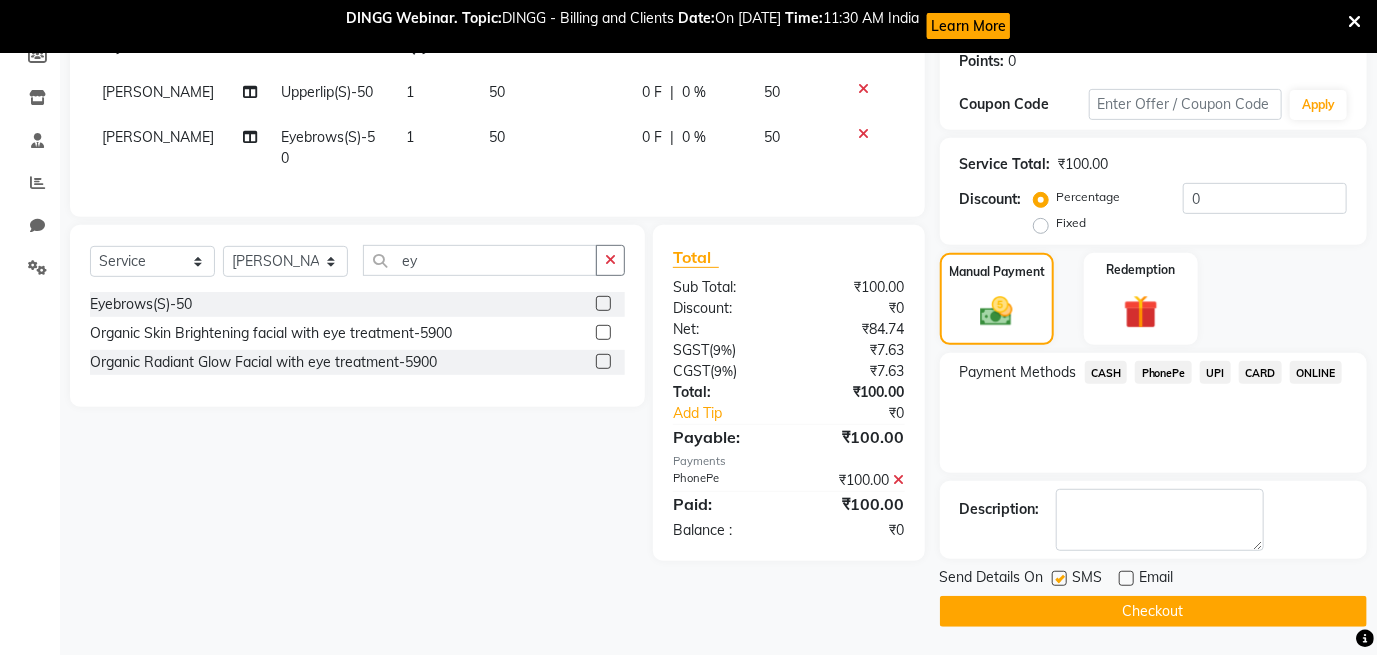 click on "Checkout" 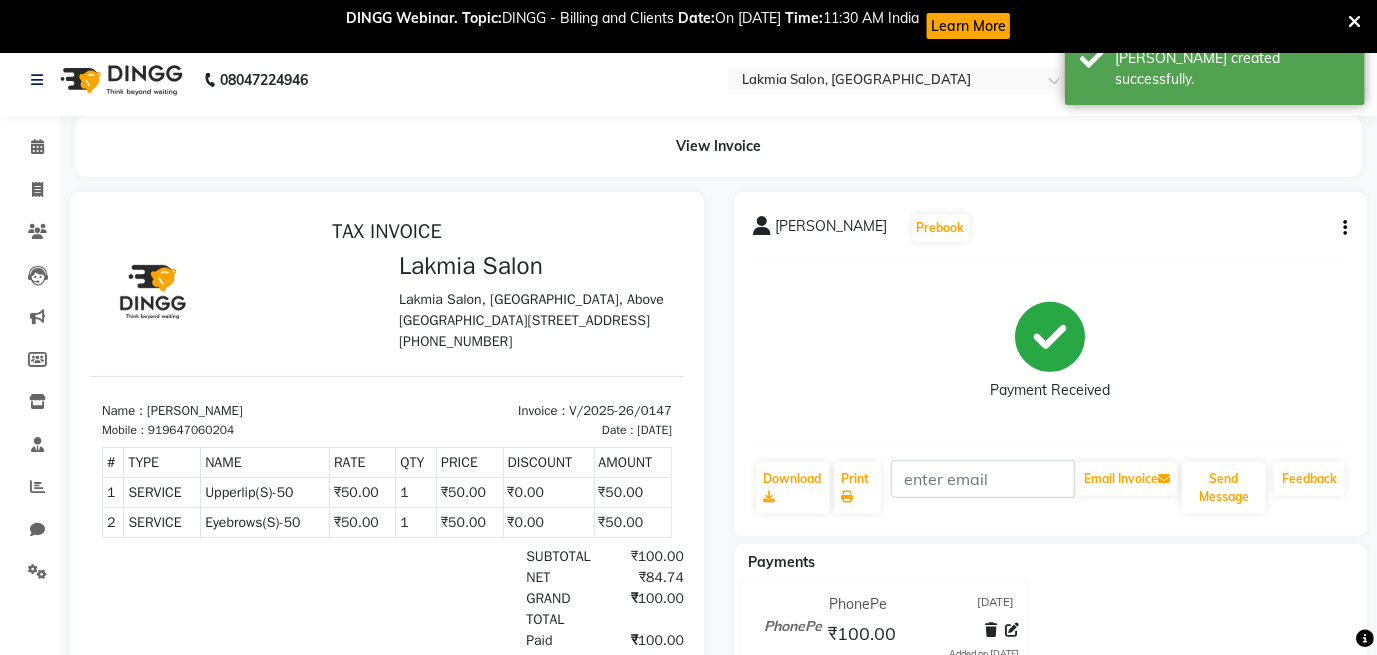 scroll, scrollTop: 6, scrollLeft: 0, axis: vertical 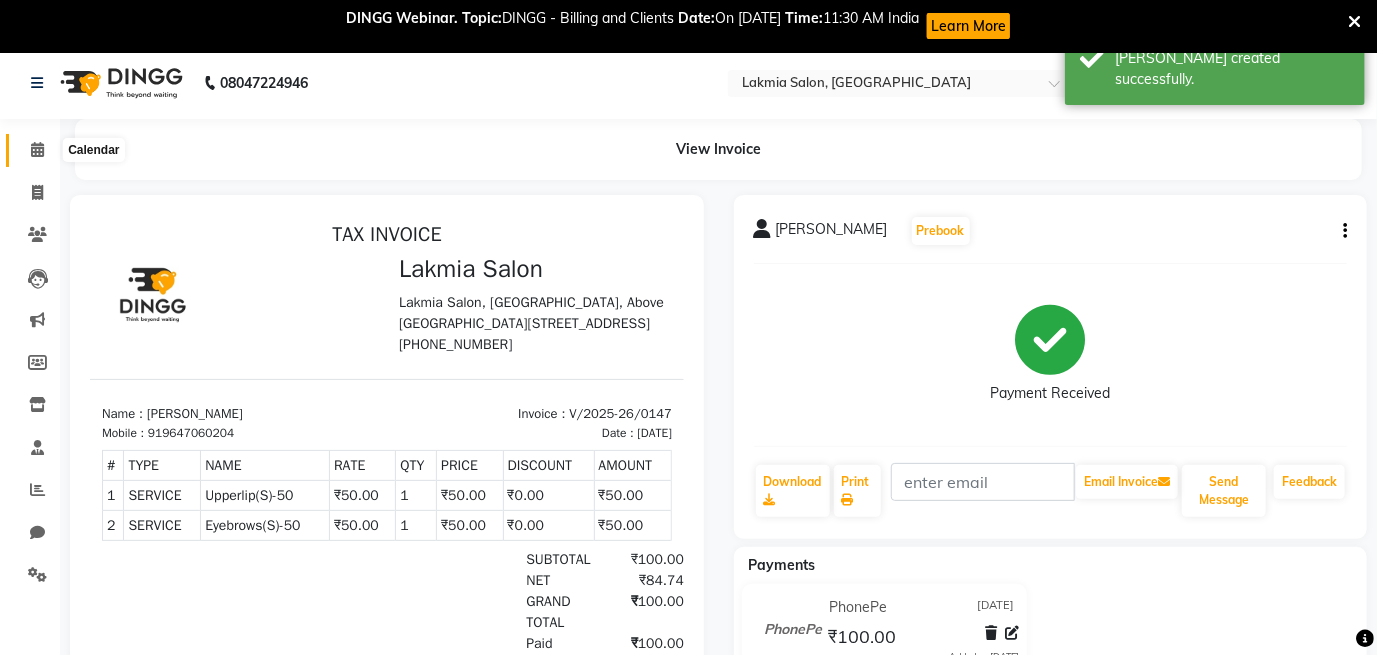 click 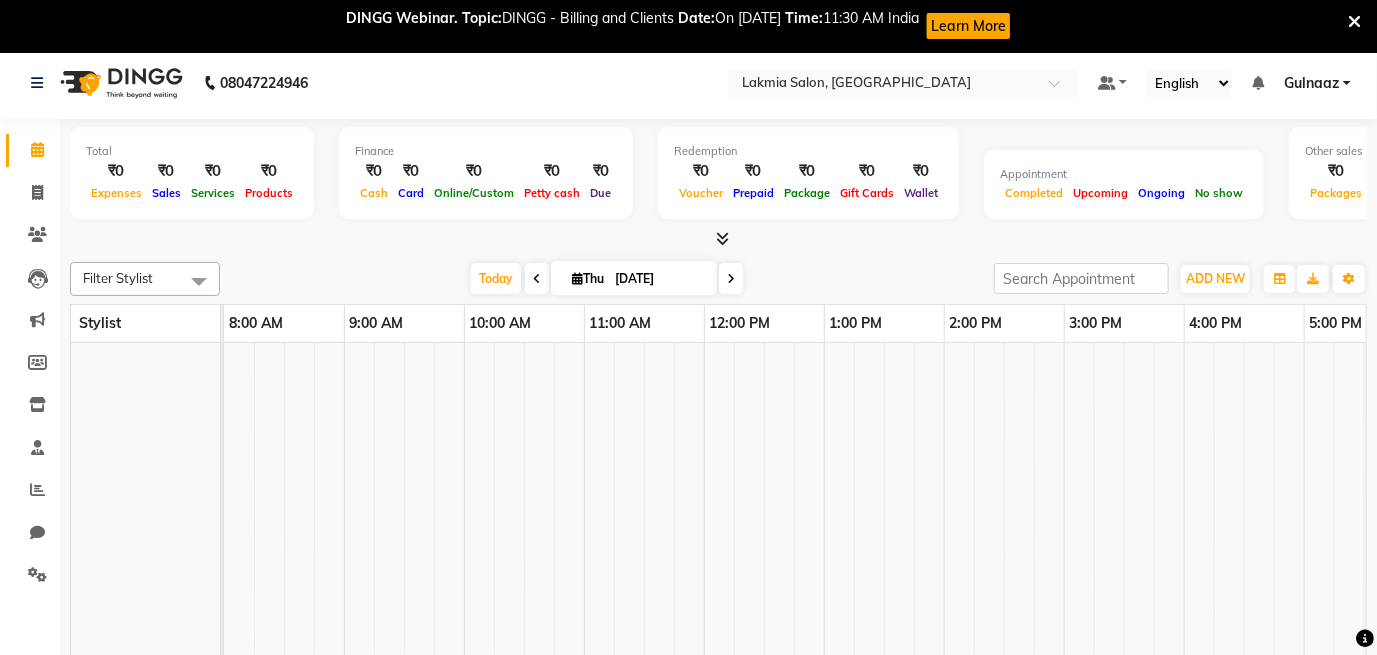 scroll, scrollTop: 0, scrollLeft: 417, axis: horizontal 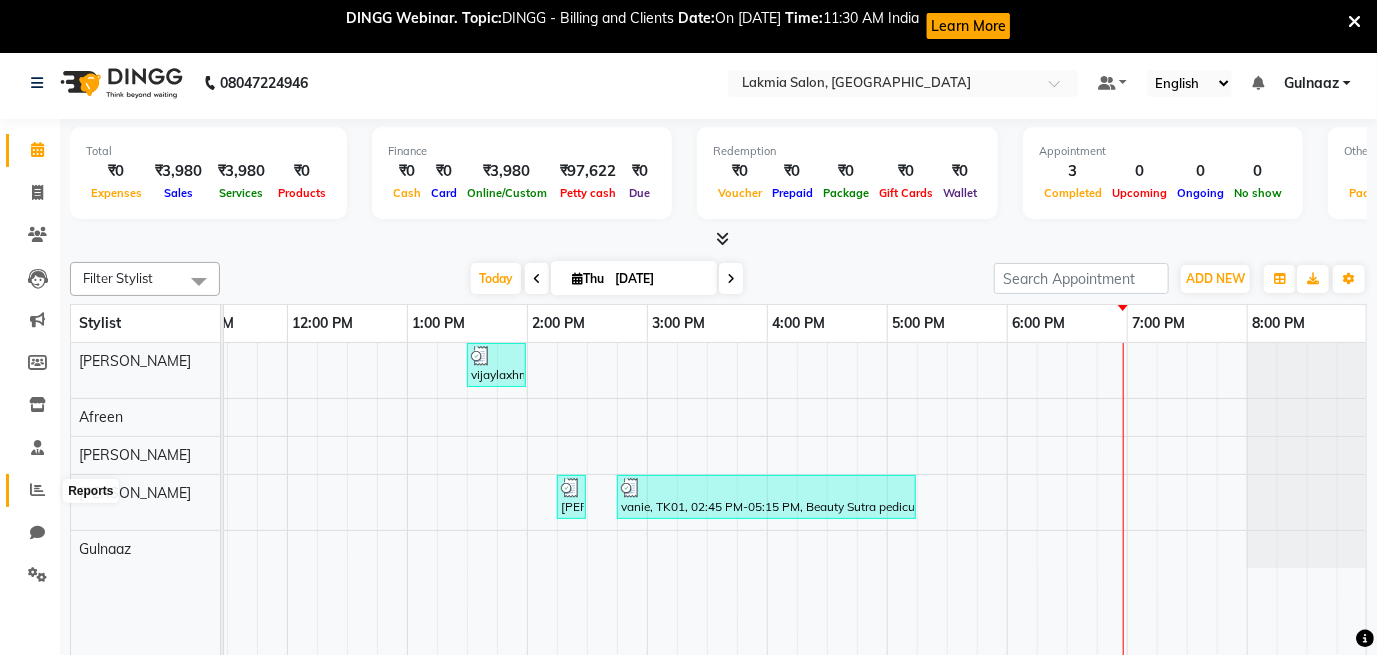 click 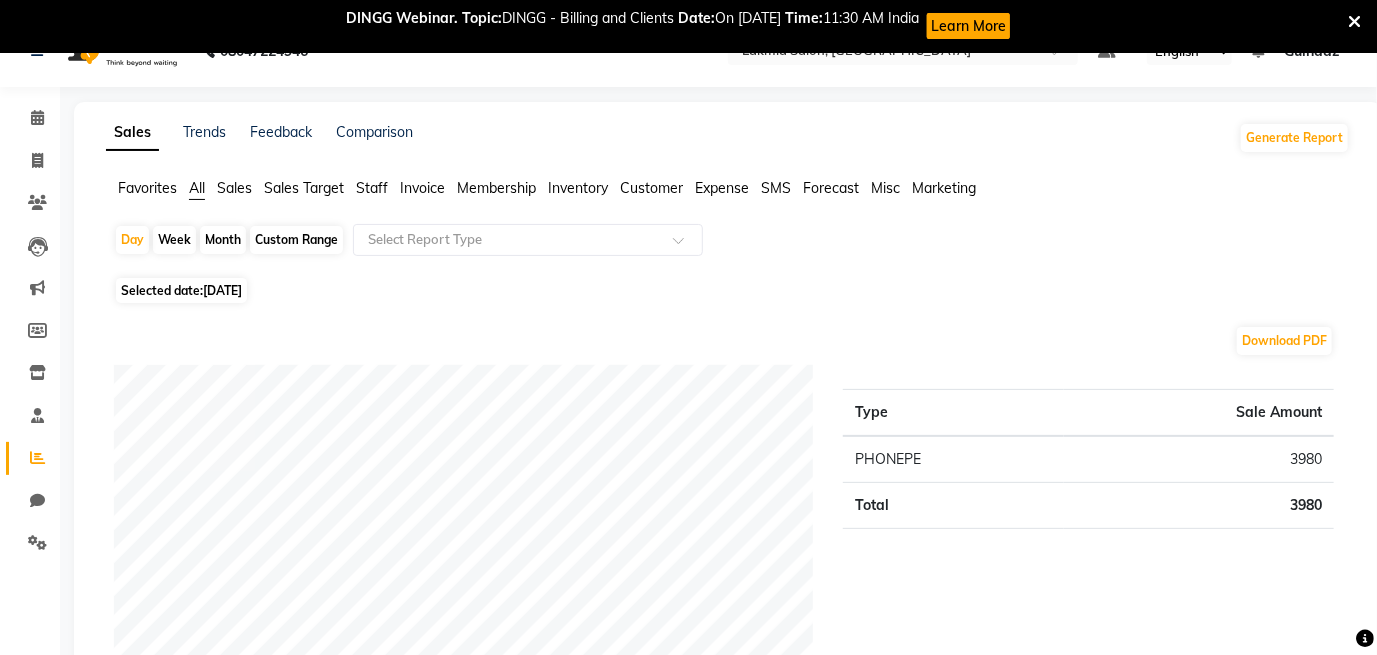 scroll, scrollTop: 46, scrollLeft: 0, axis: vertical 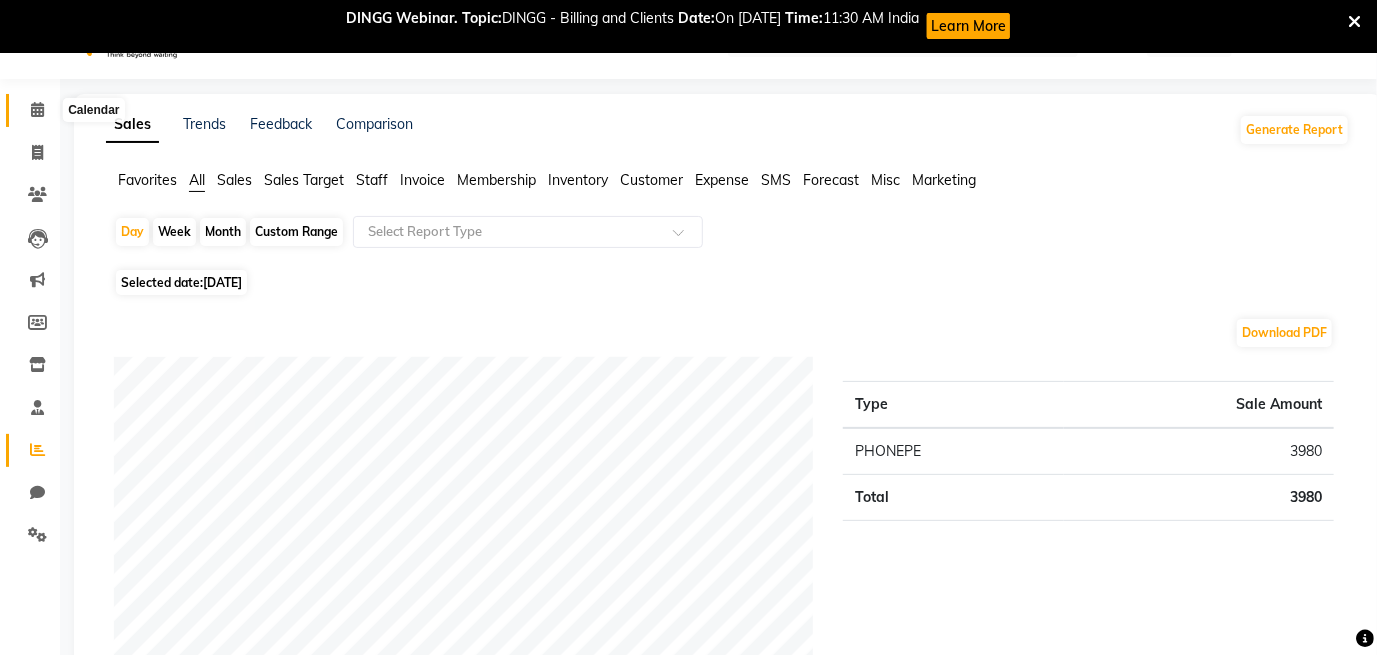 click 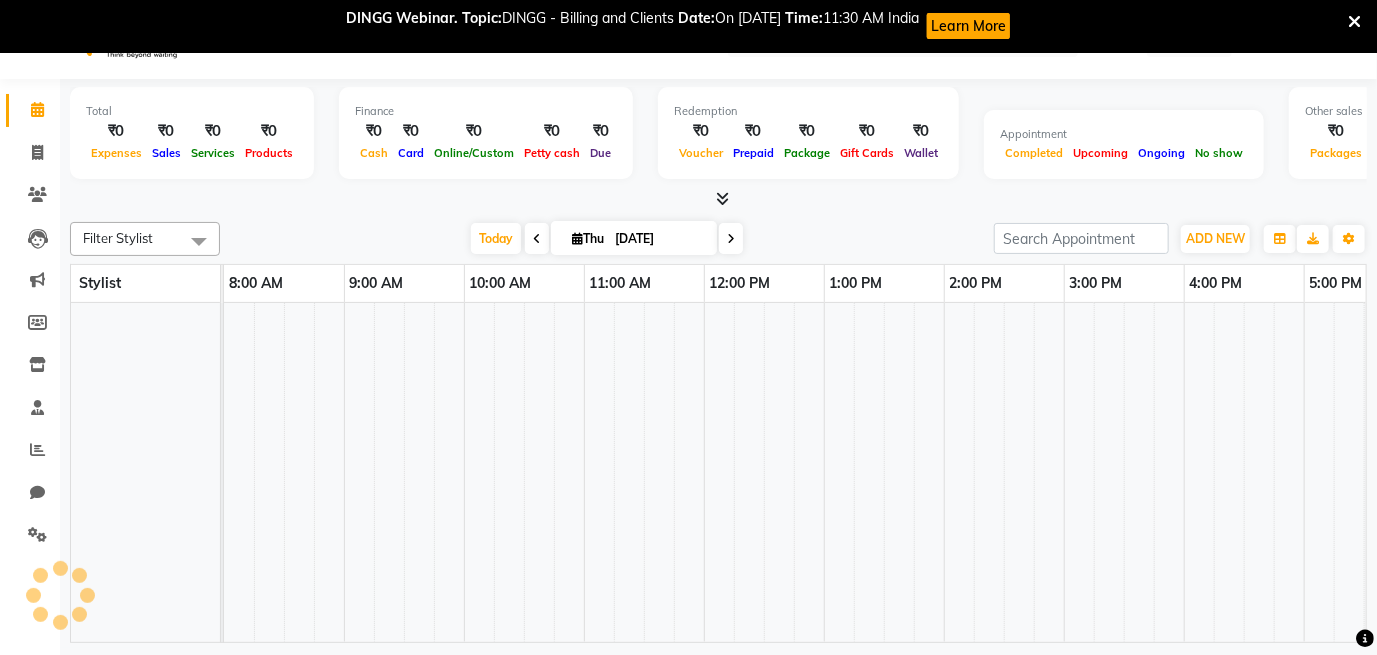 scroll, scrollTop: 0, scrollLeft: 0, axis: both 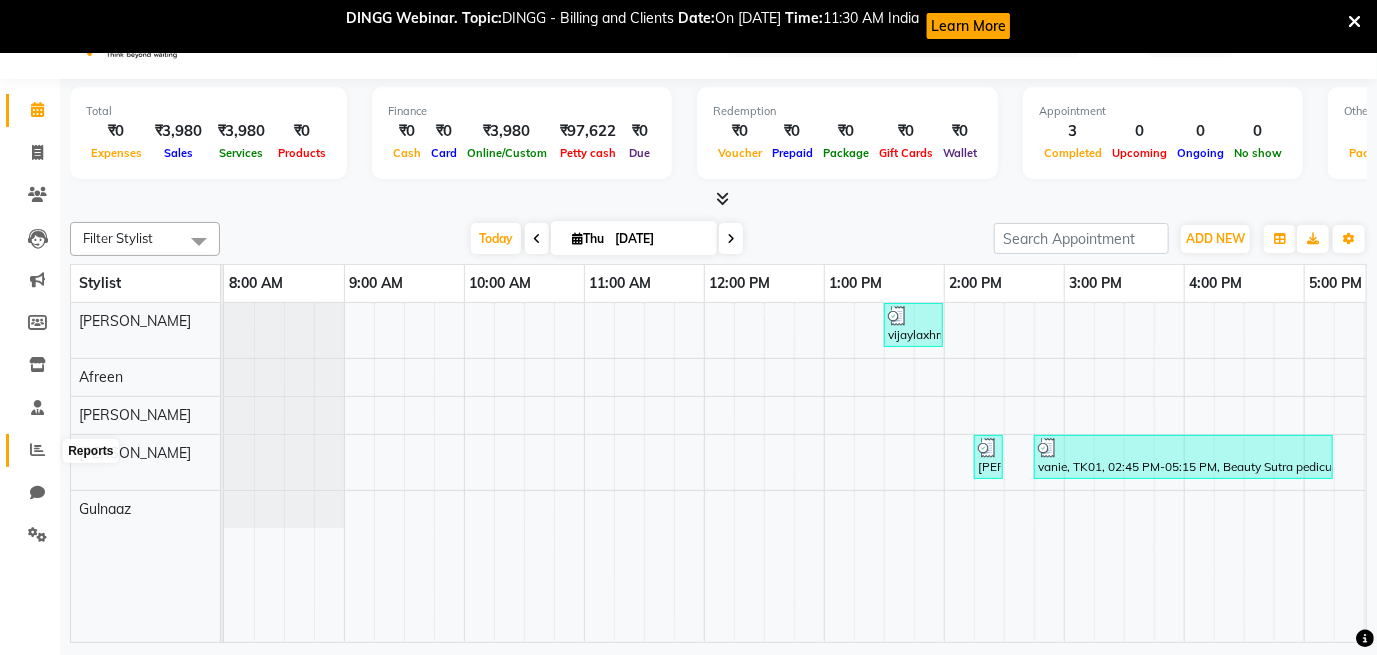 click 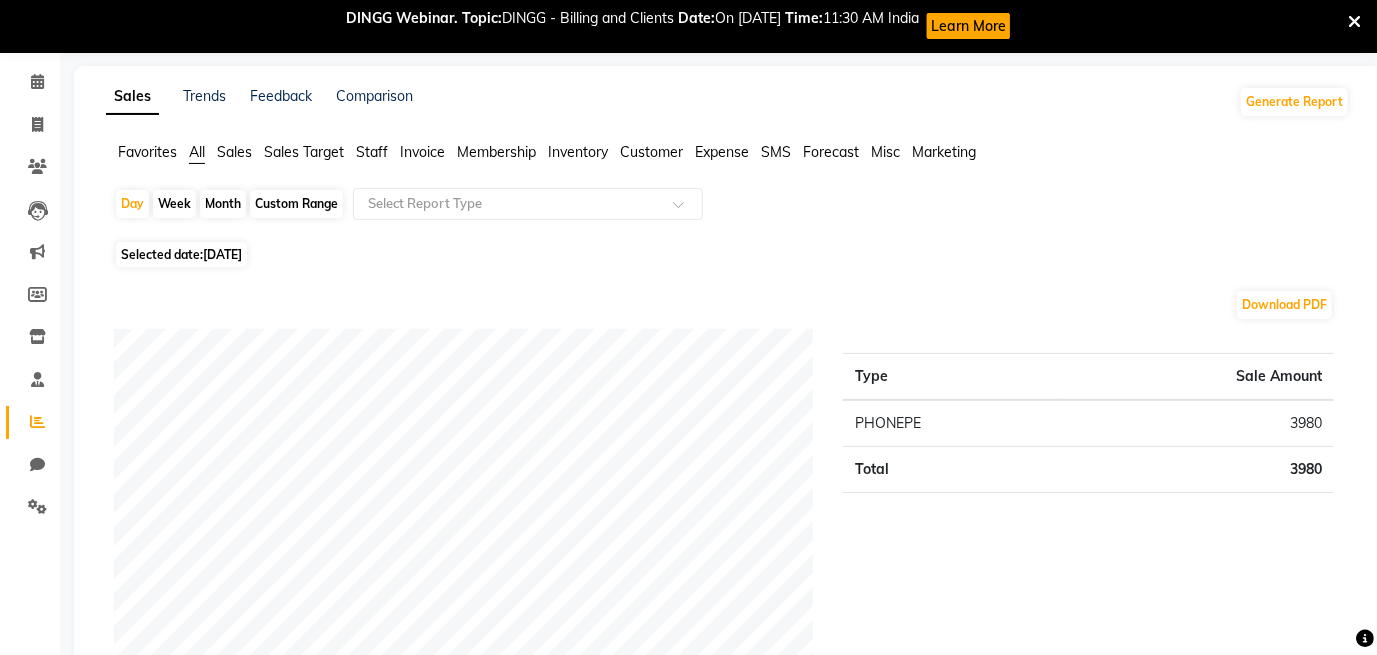 scroll, scrollTop: 86, scrollLeft: 0, axis: vertical 